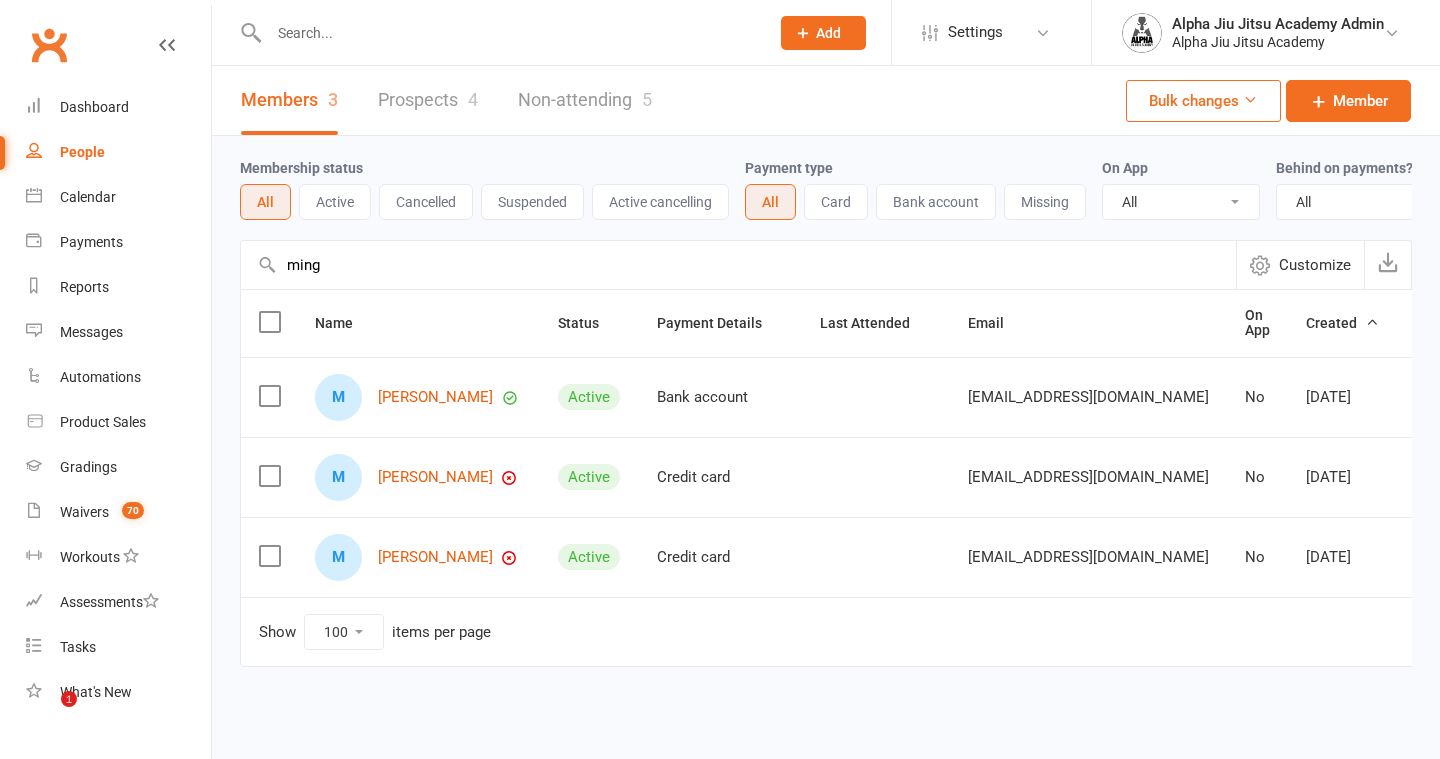 select on "100" 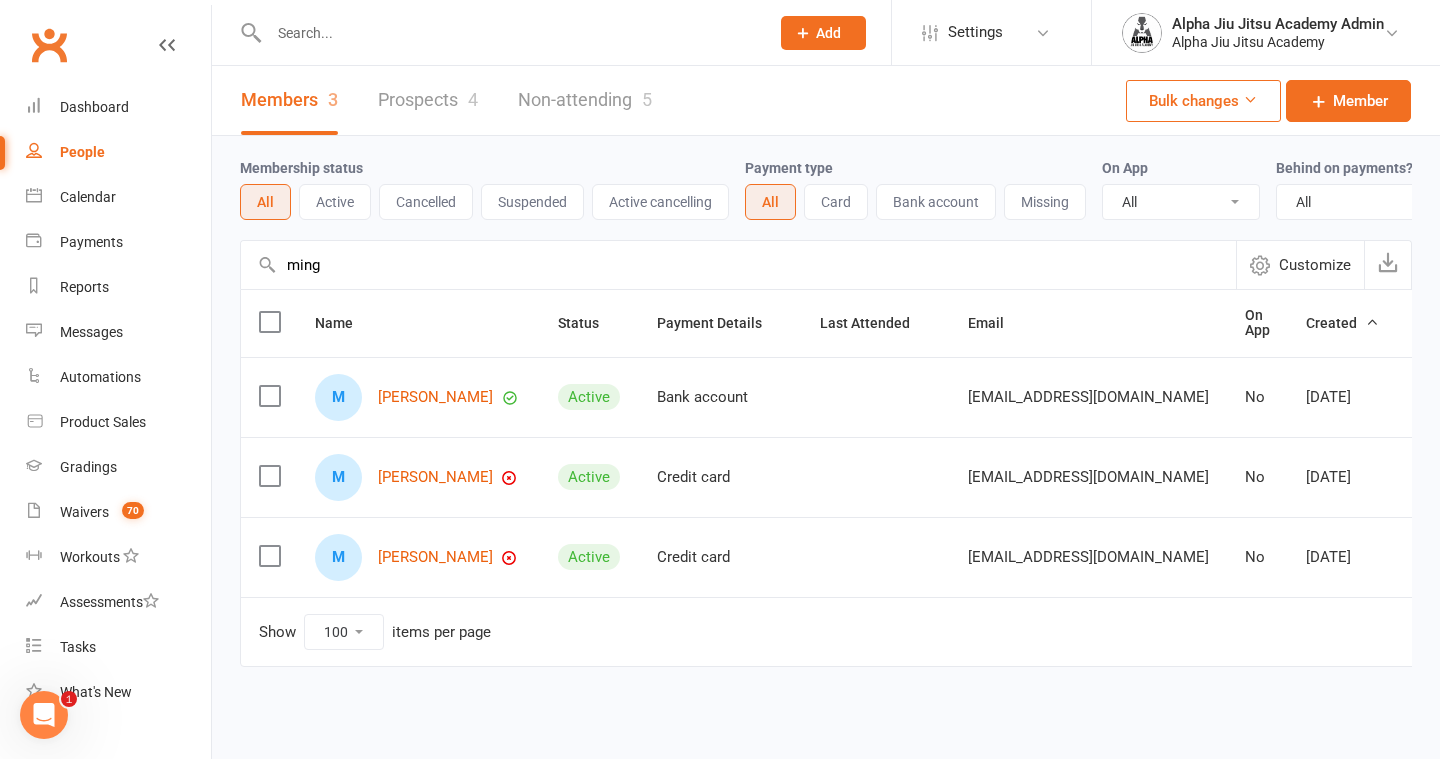 scroll, scrollTop: 0, scrollLeft: 0, axis: both 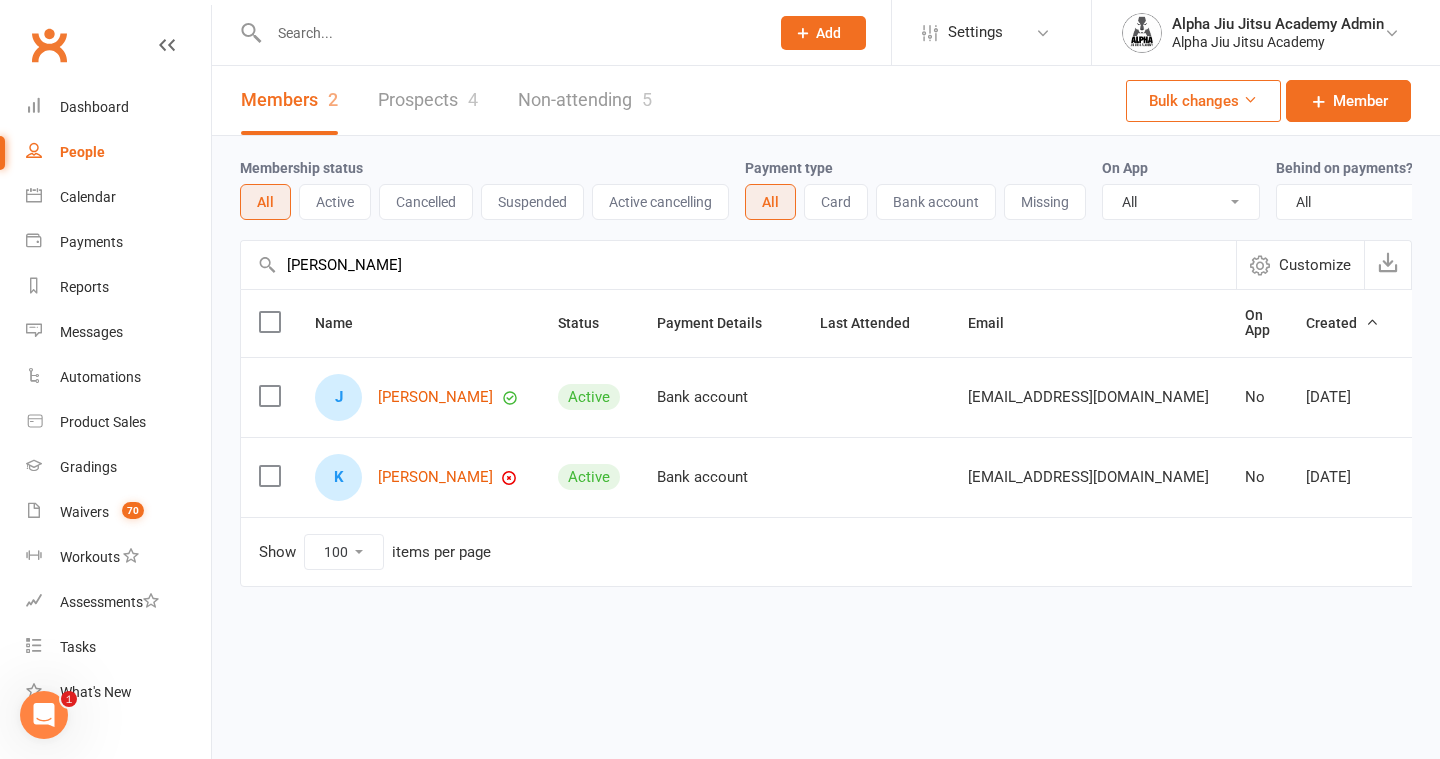 type on "[PERSON_NAME]" 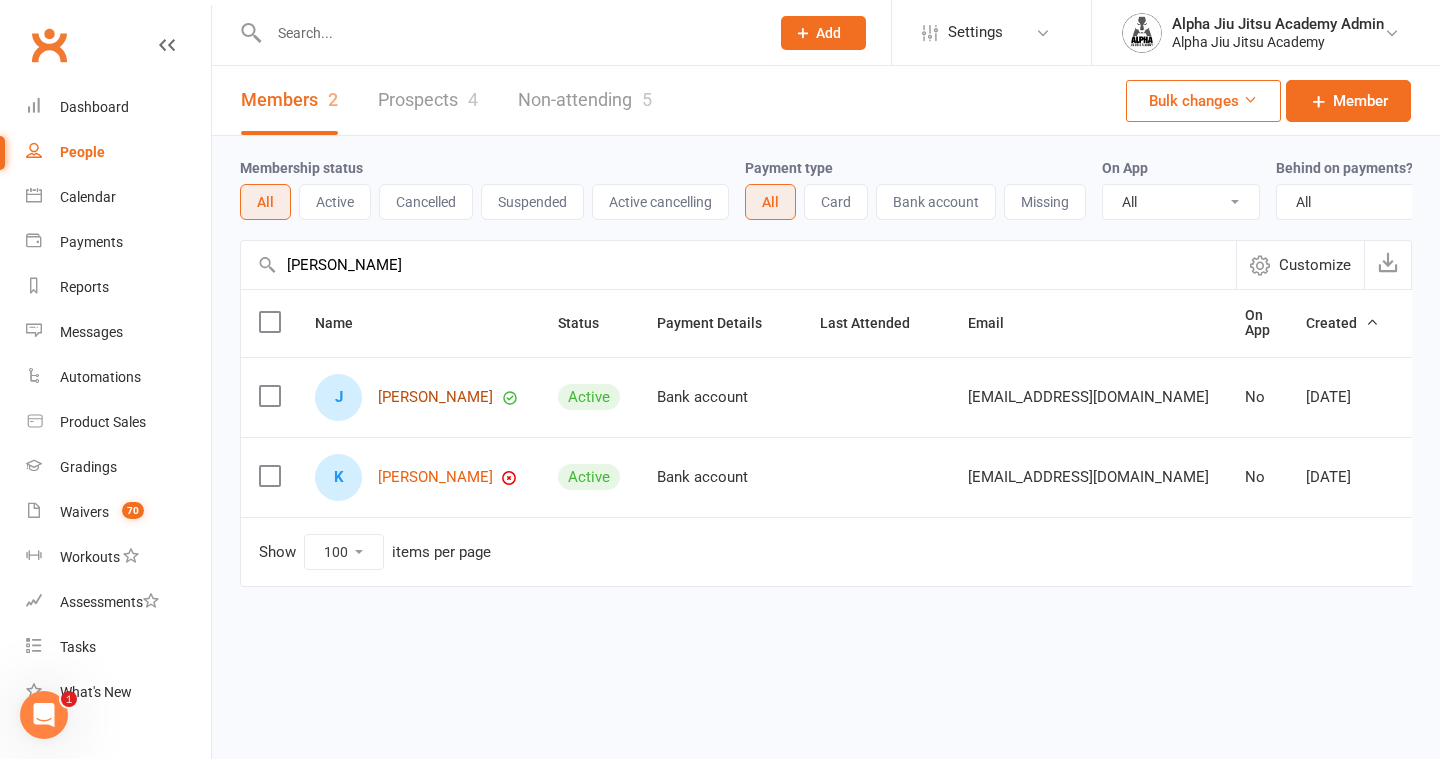 click on "[PERSON_NAME]" at bounding box center (435, 397) 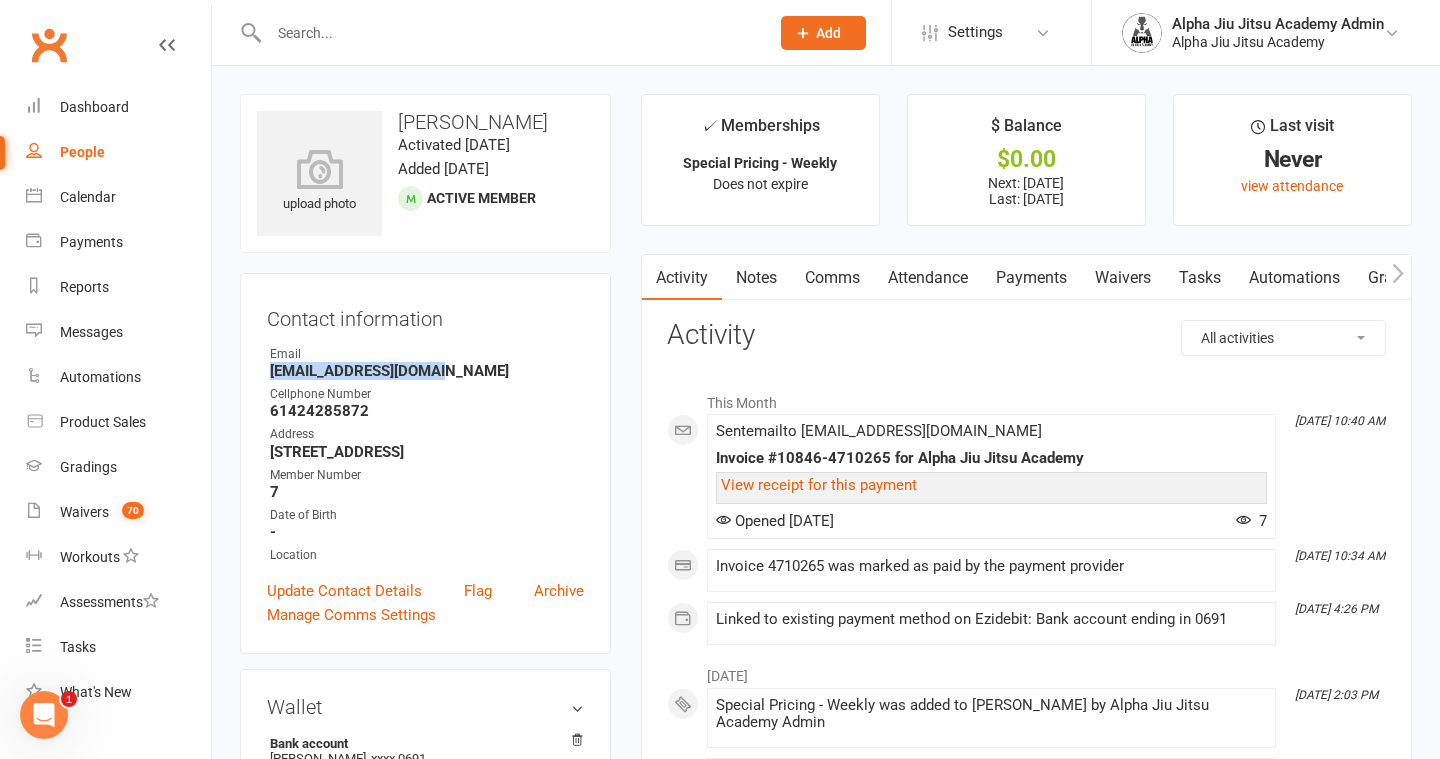 drag, startPoint x: 438, startPoint y: 371, endPoint x: 270, endPoint y: 373, distance: 168.0119 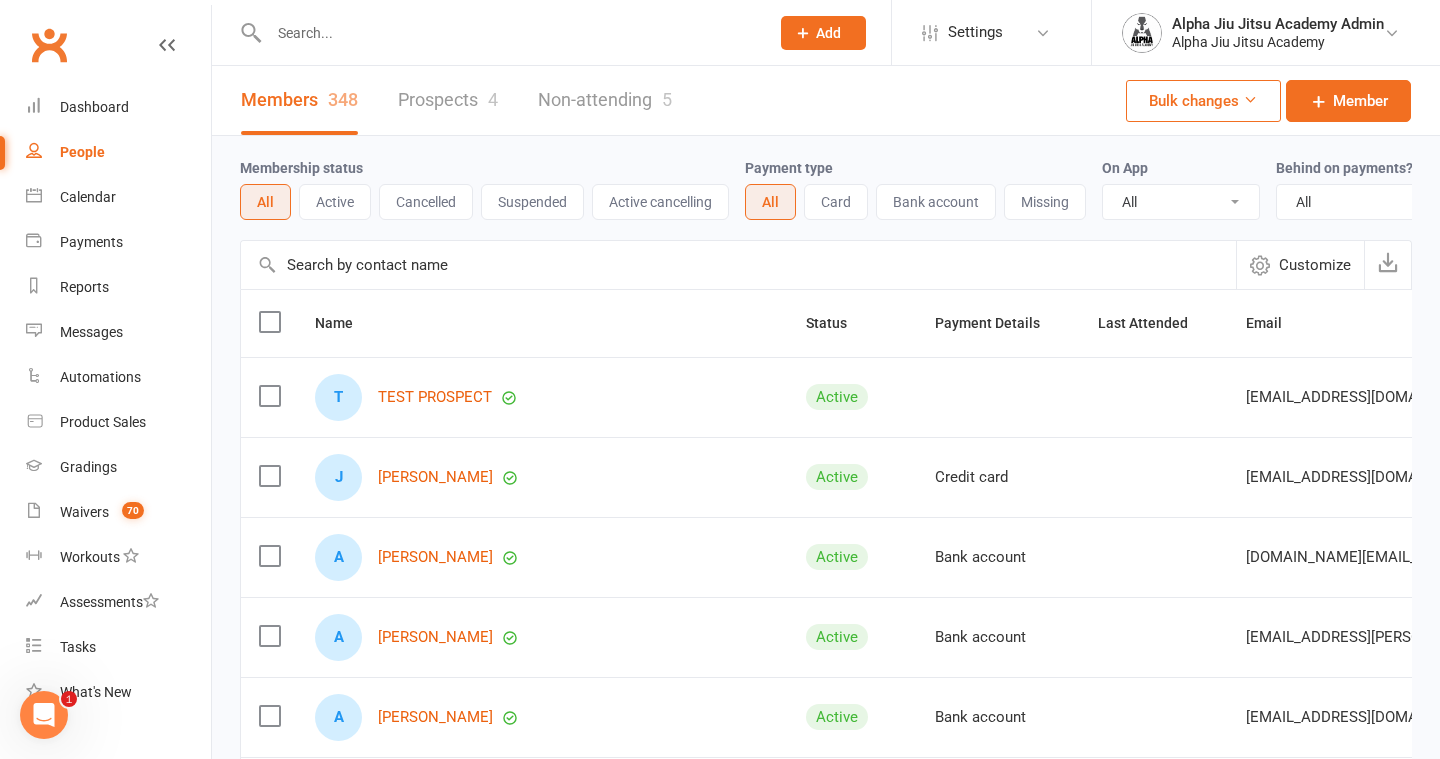 click at bounding box center [738, 265] 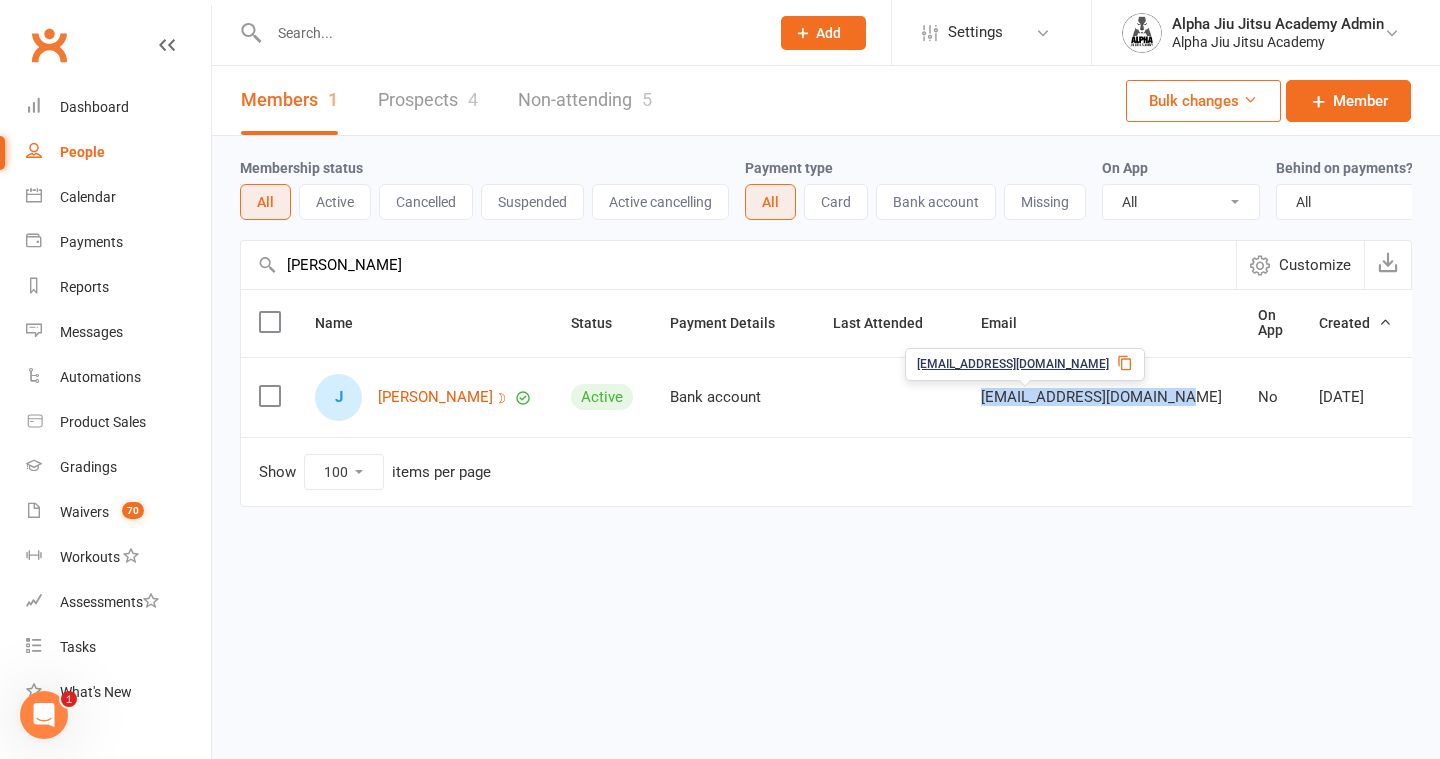drag, startPoint x: 931, startPoint y: 394, endPoint x: 1065, endPoint y: 415, distance: 135.63554 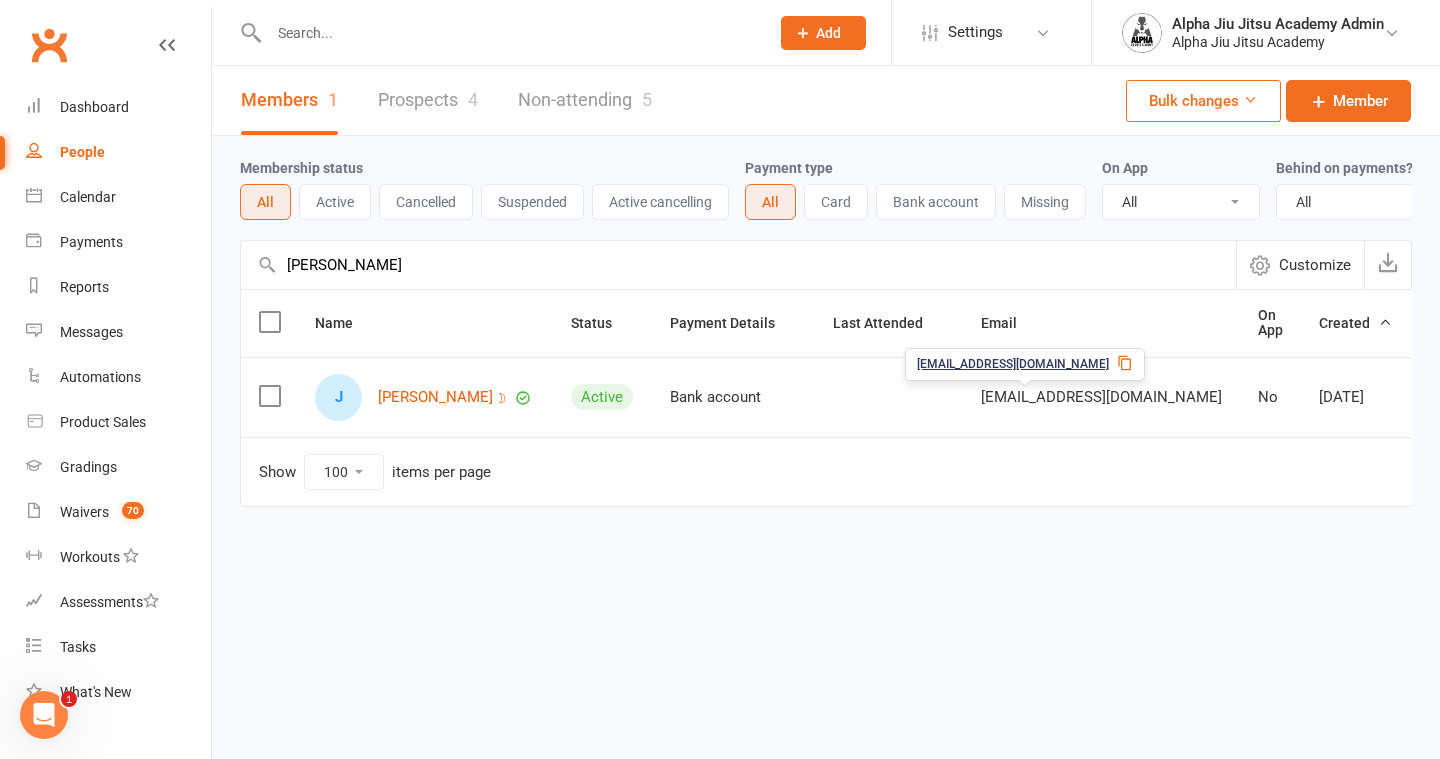 click 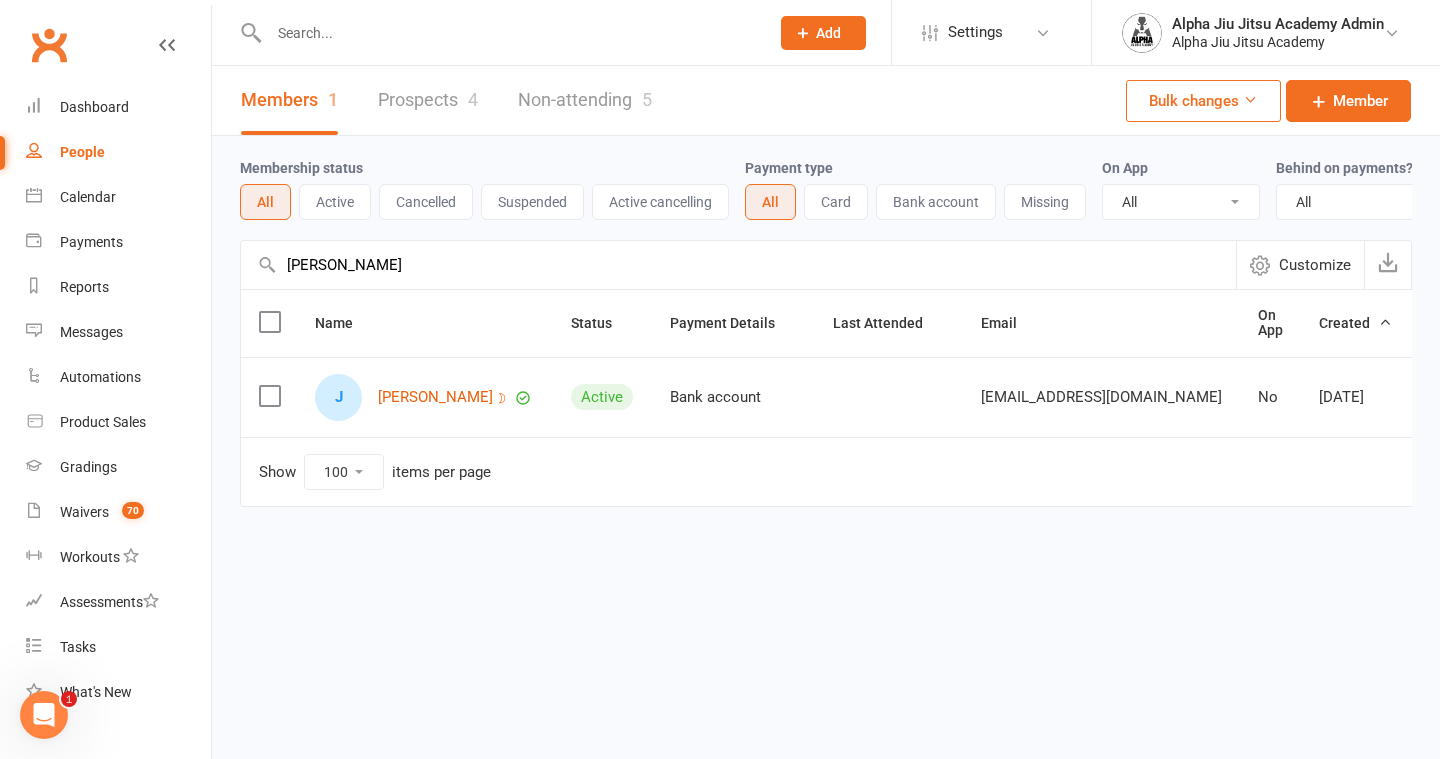 click on "People" at bounding box center (118, 152) 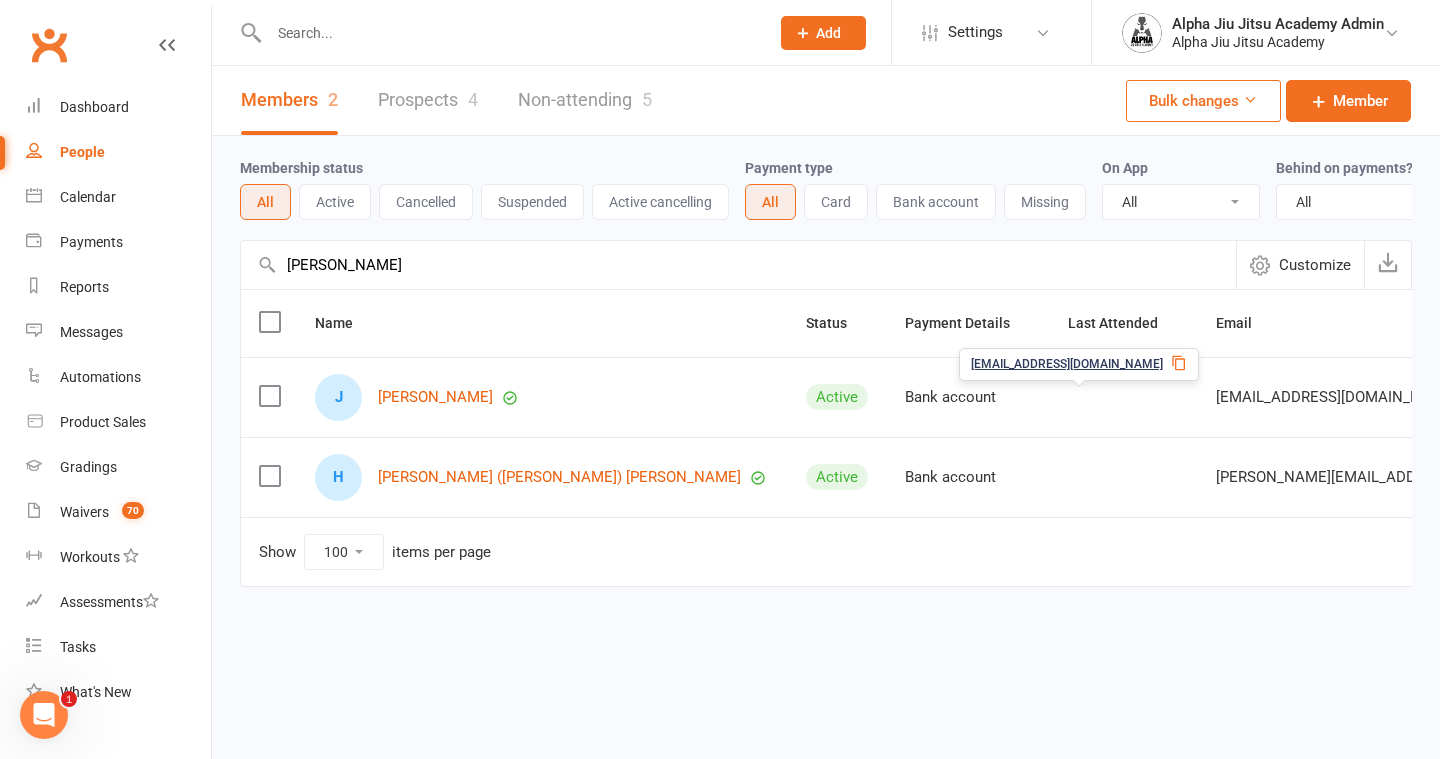click 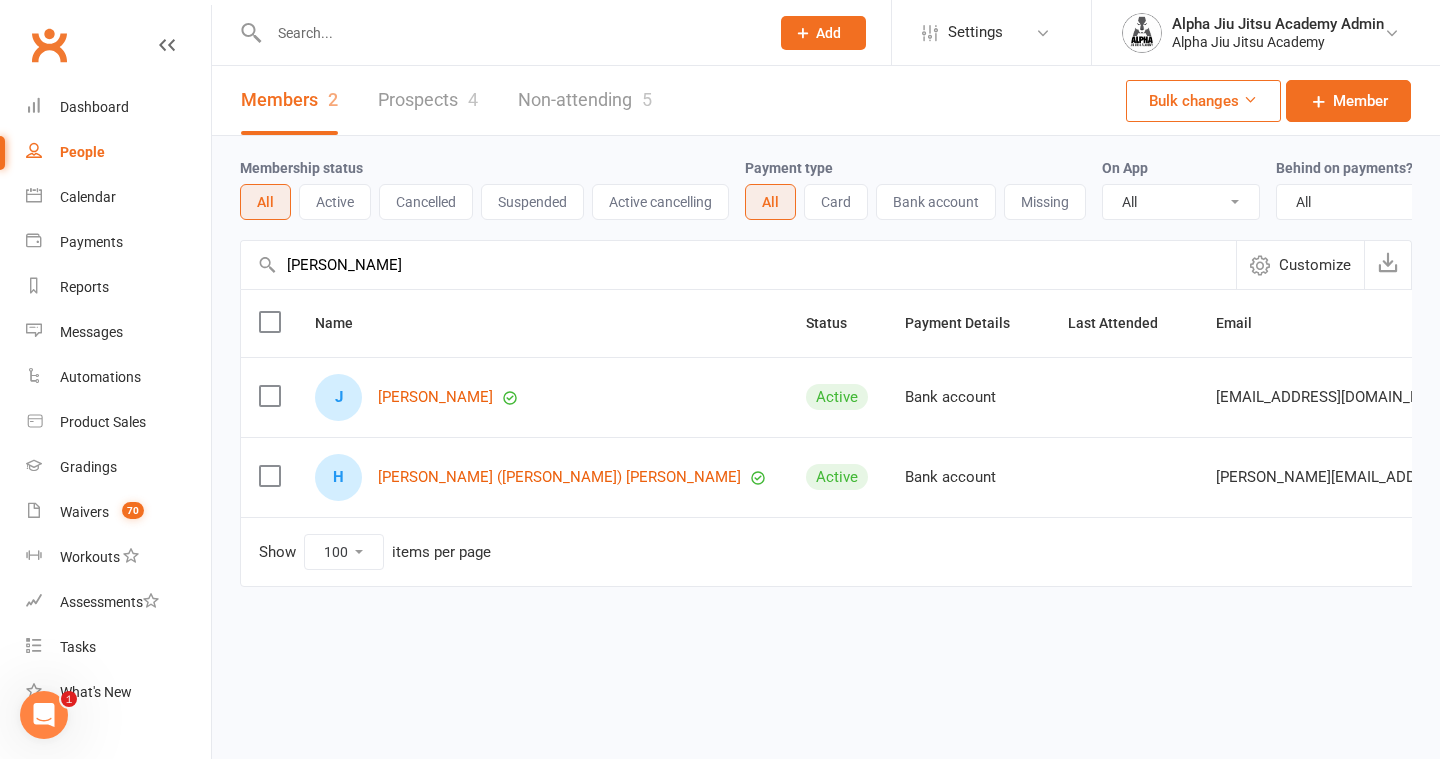 click on "[PERSON_NAME]" at bounding box center (738, 265) 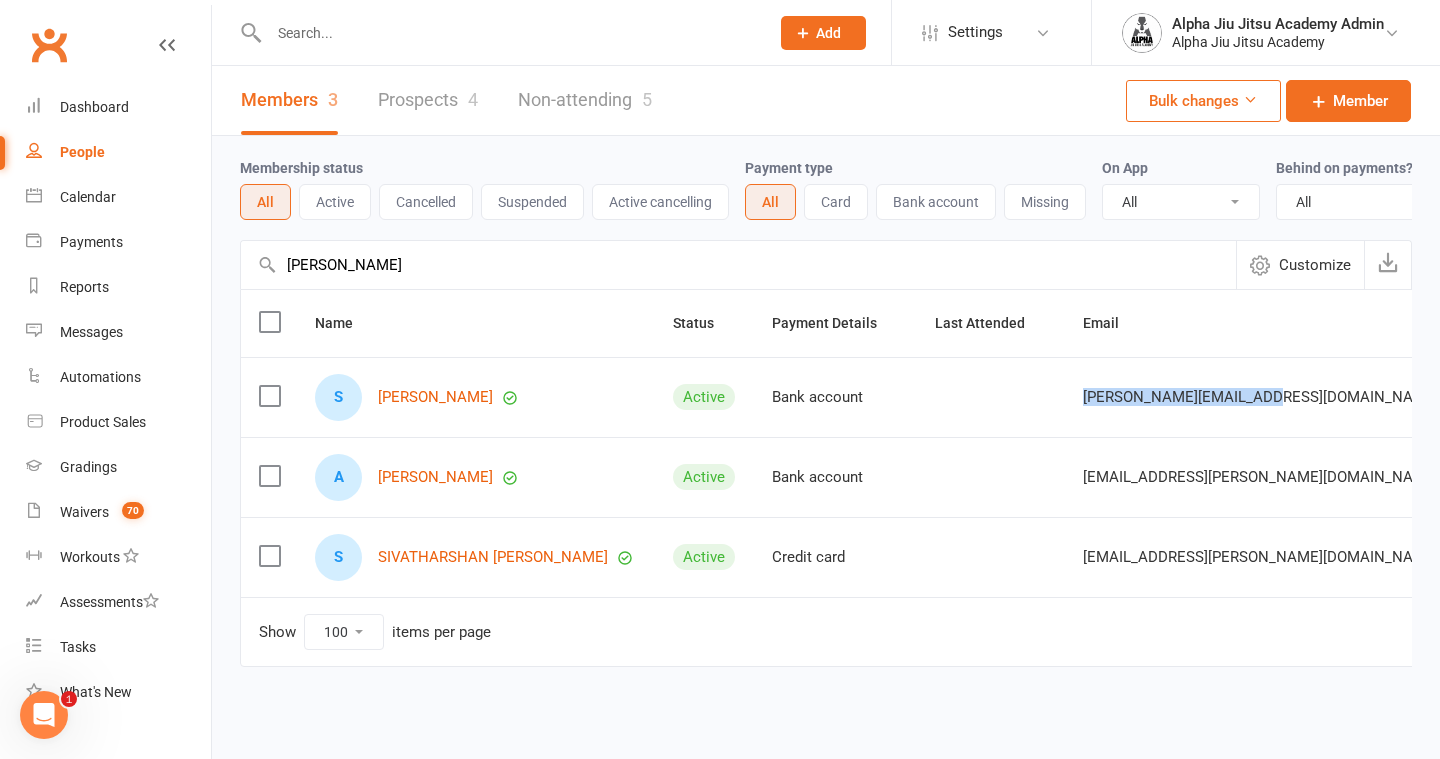 drag, startPoint x: 1251, startPoint y: 402, endPoint x: 1050, endPoint y: 399, distance: 201.02238 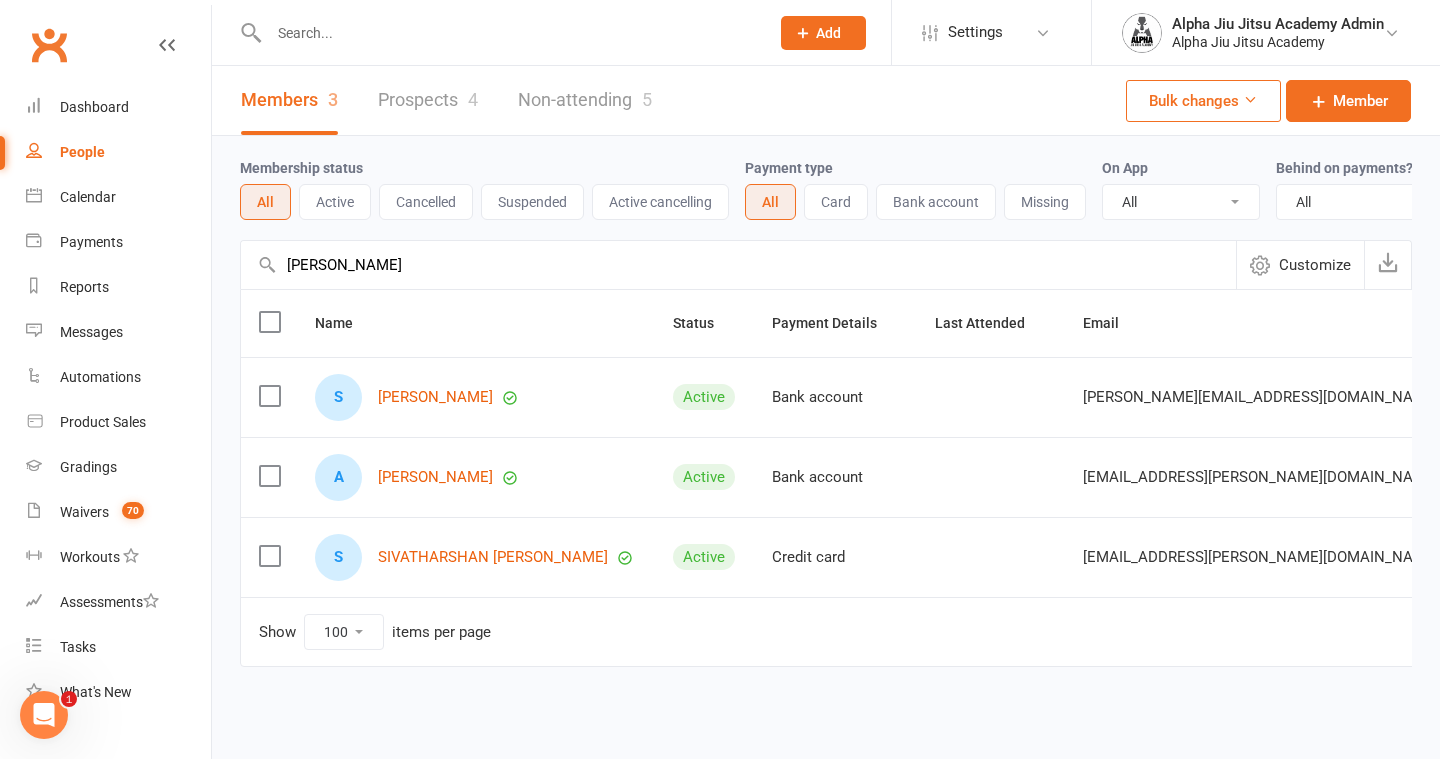 click on "[PERSON_NAME]" at bounding box center (738, 265) 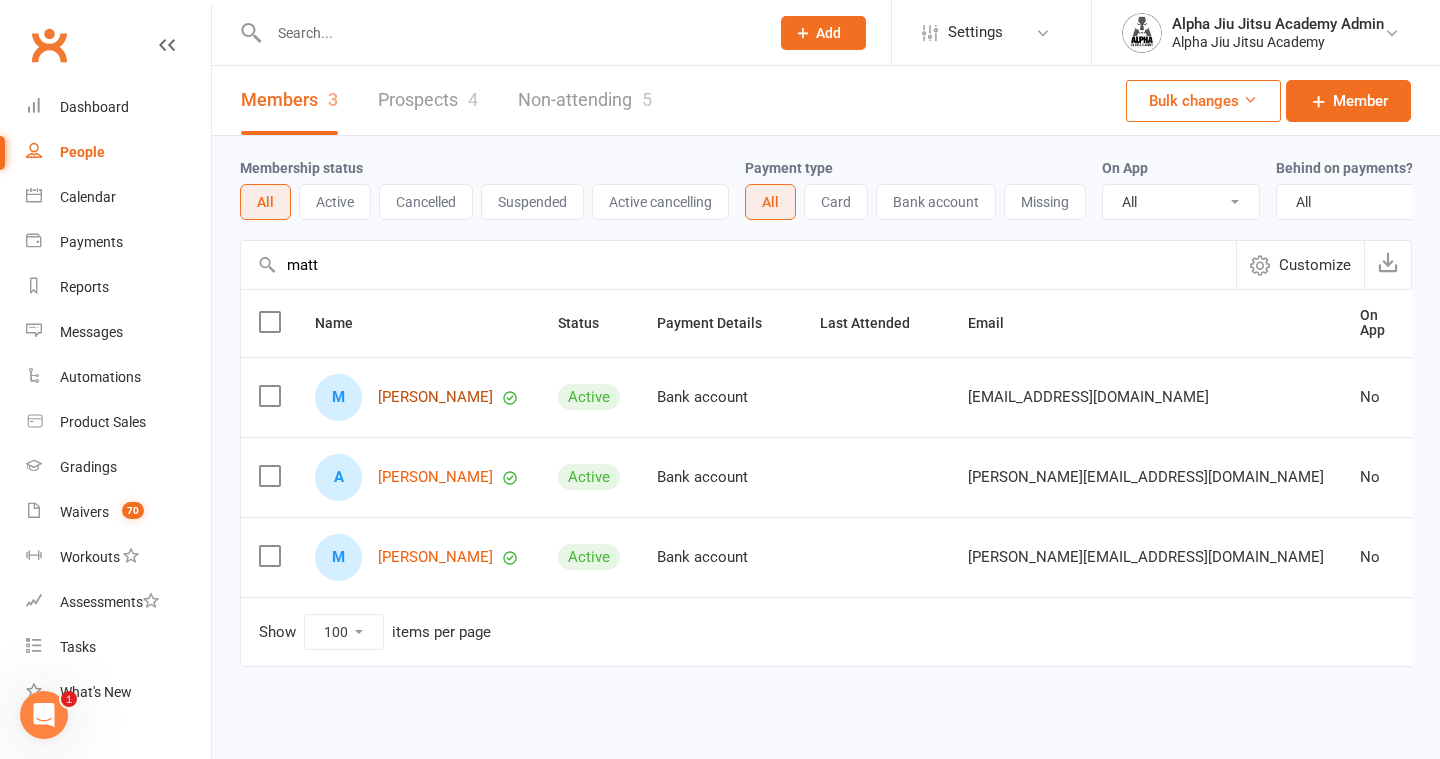 type on "matt" 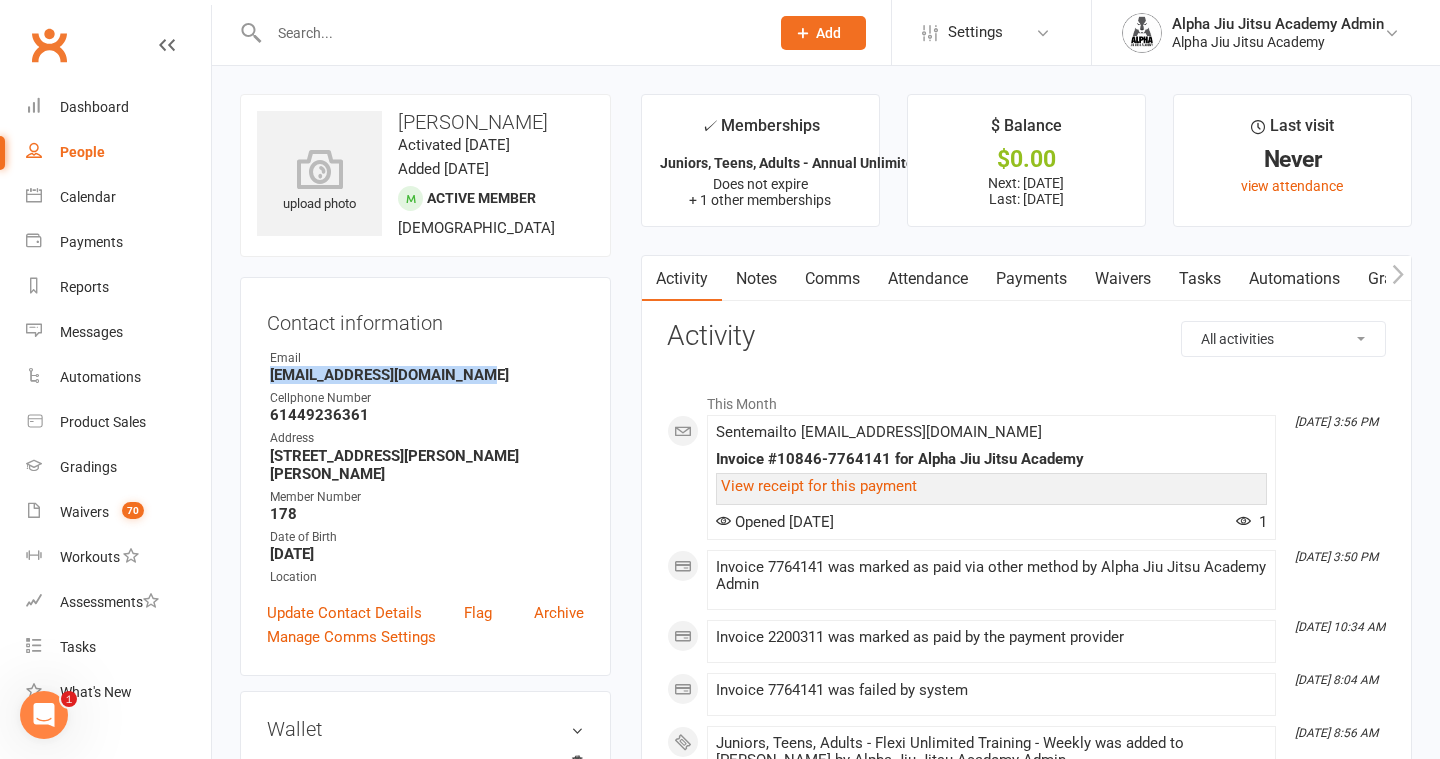 drag, startPoint x: 485, startPoint y: 379, endPoint x: 269, endPoint y: 378, distance: 216.00232 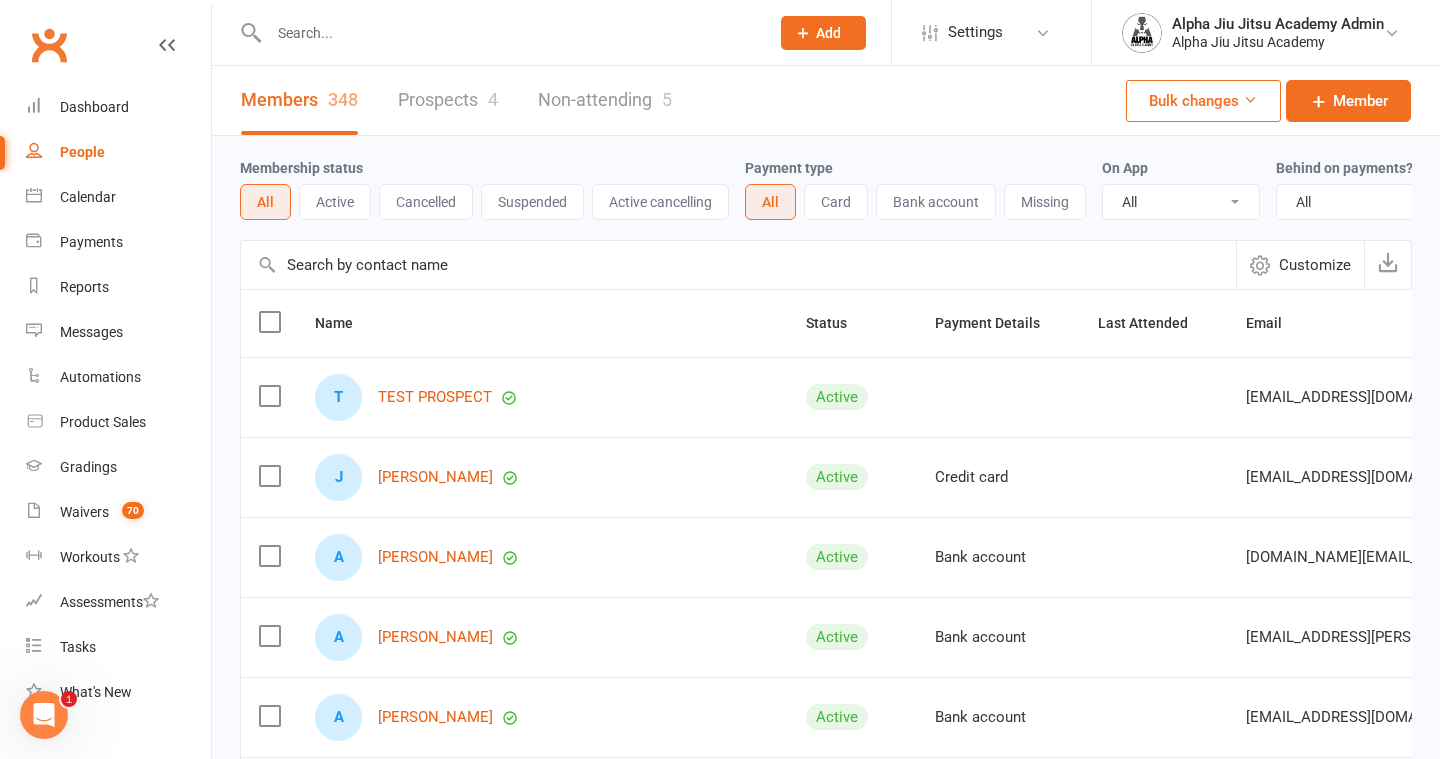 click at bounding box center [738, 265] 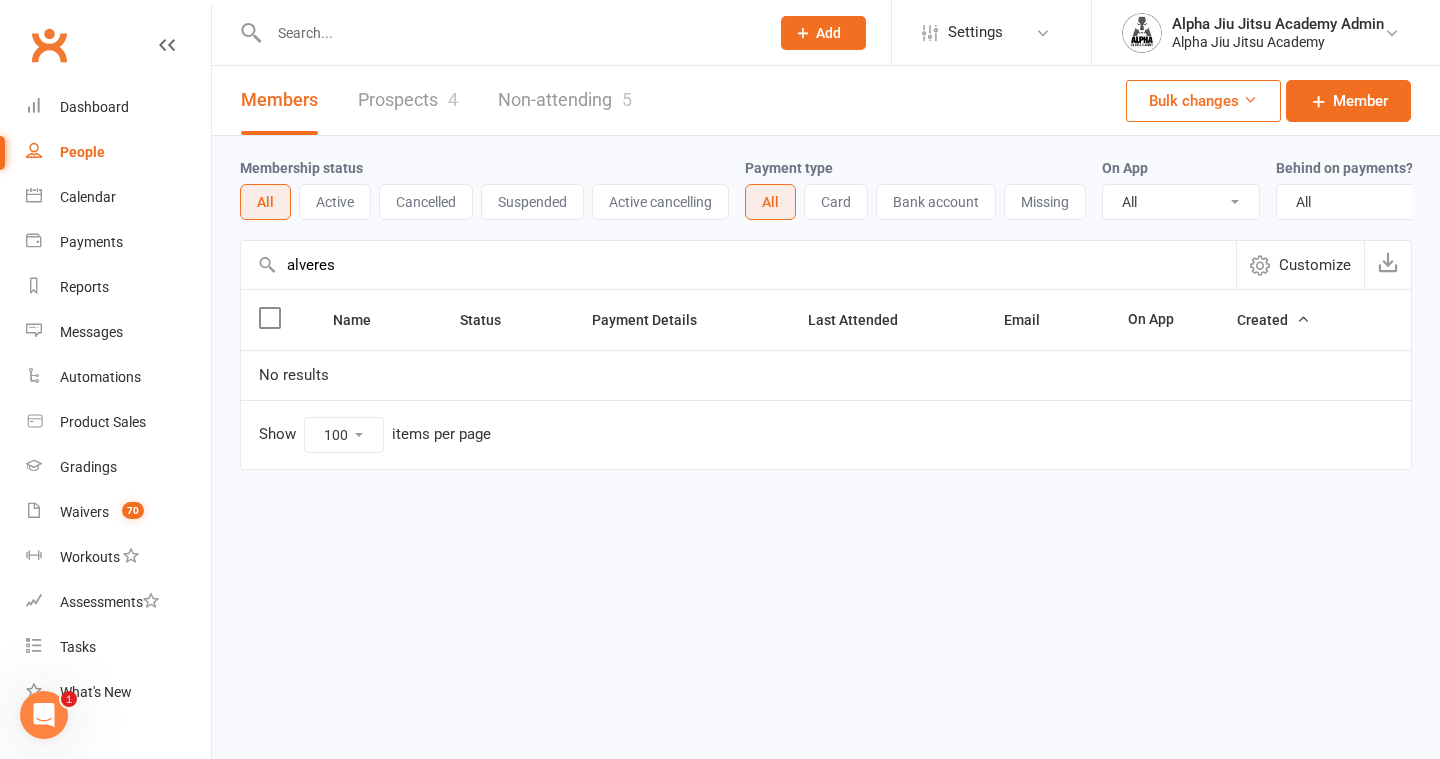 click on "alveres" at bounding box center [738, 265] 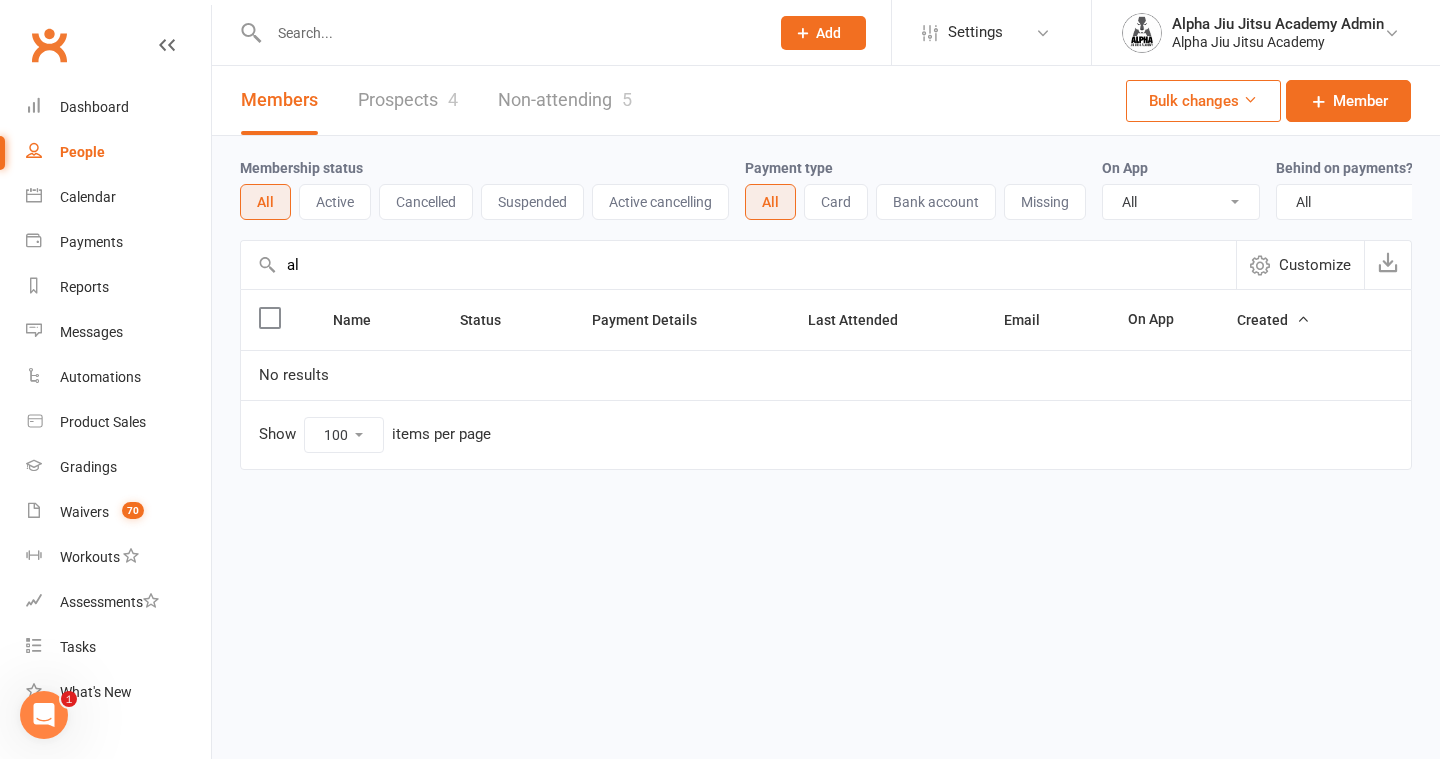 type on "a" 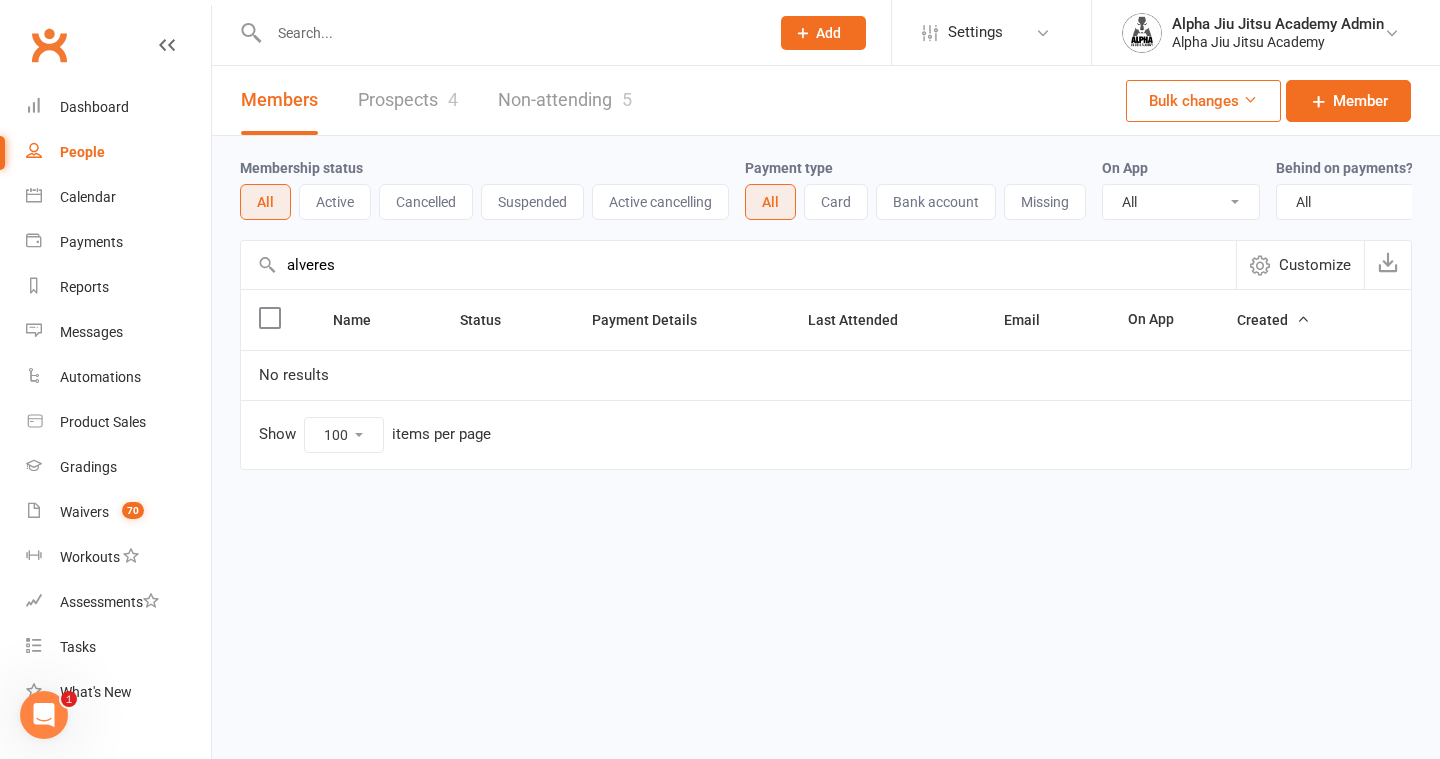 click on "alveres" at bounding box center (738, 265) 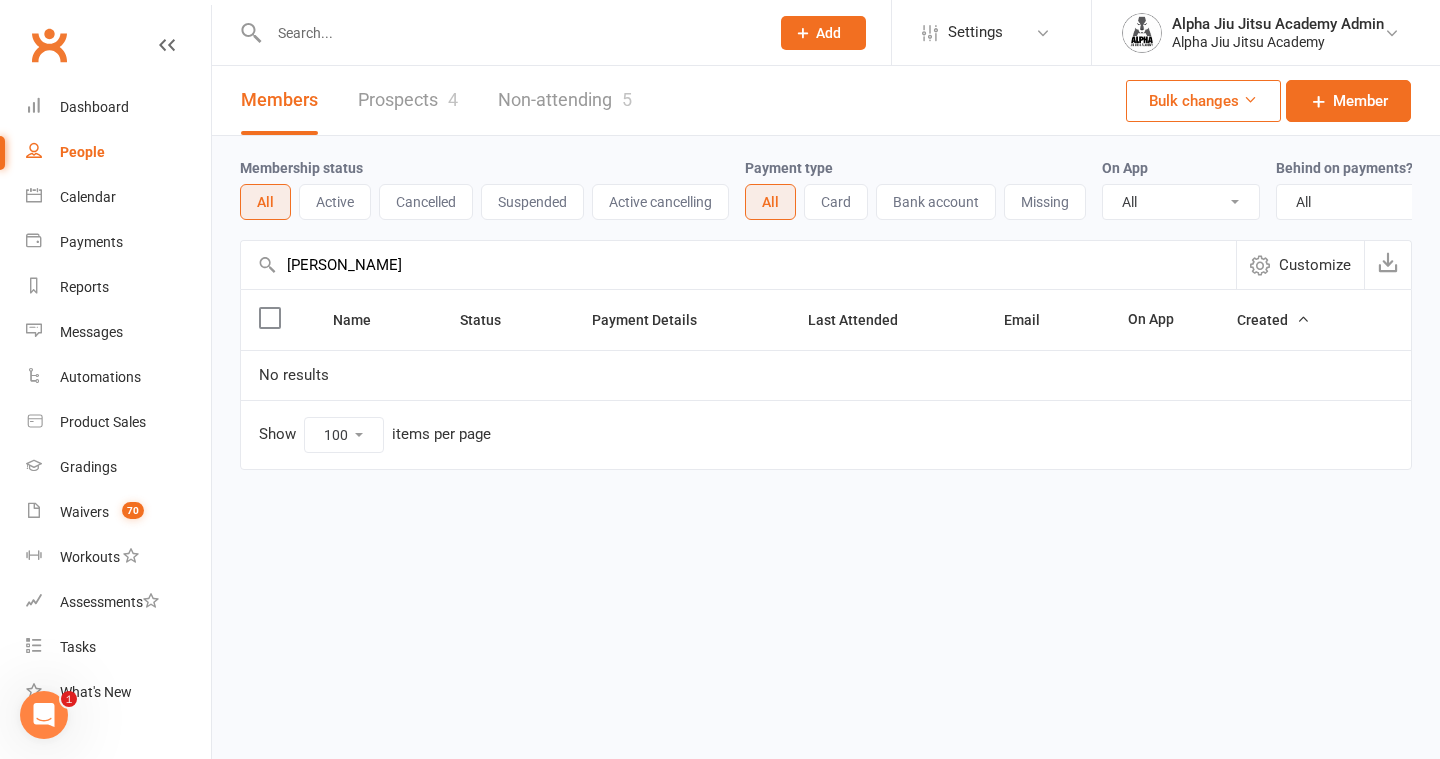 click on "[PERSON_NAME]" at bounding box center (738, 265) 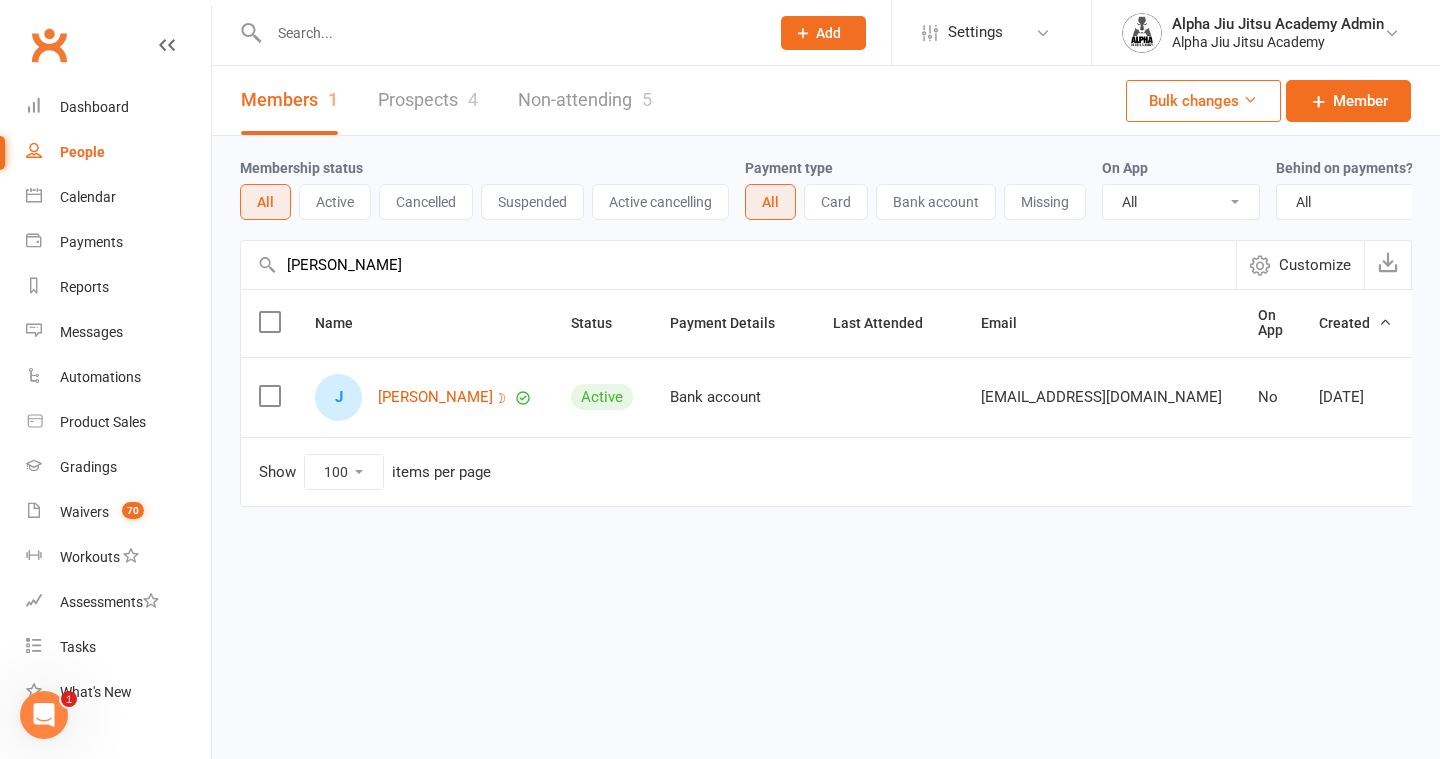 click on "[PERSON_NAME]" at bounding box center [738, 265] 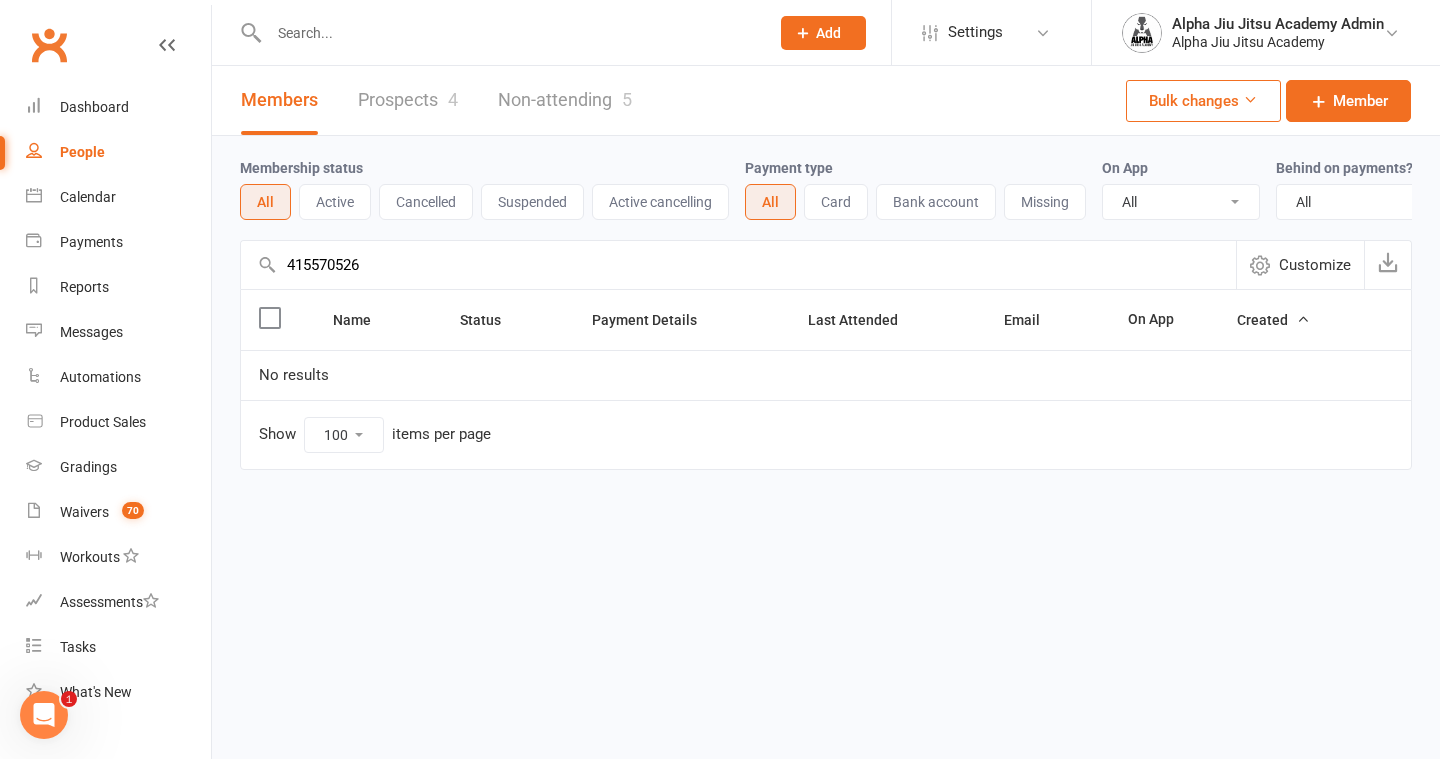 click on "415570526" at bounding box center (738, 265) 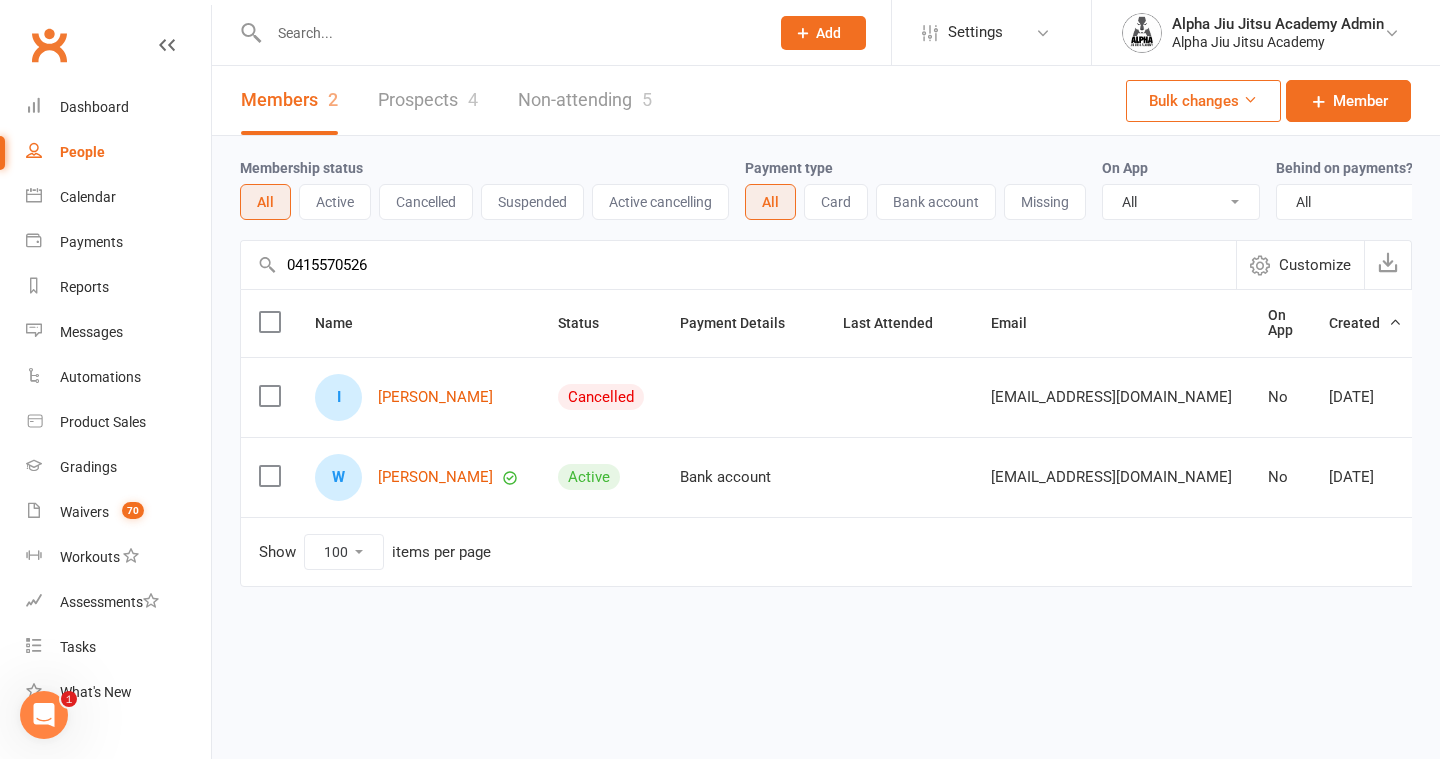 type on "0415570526" 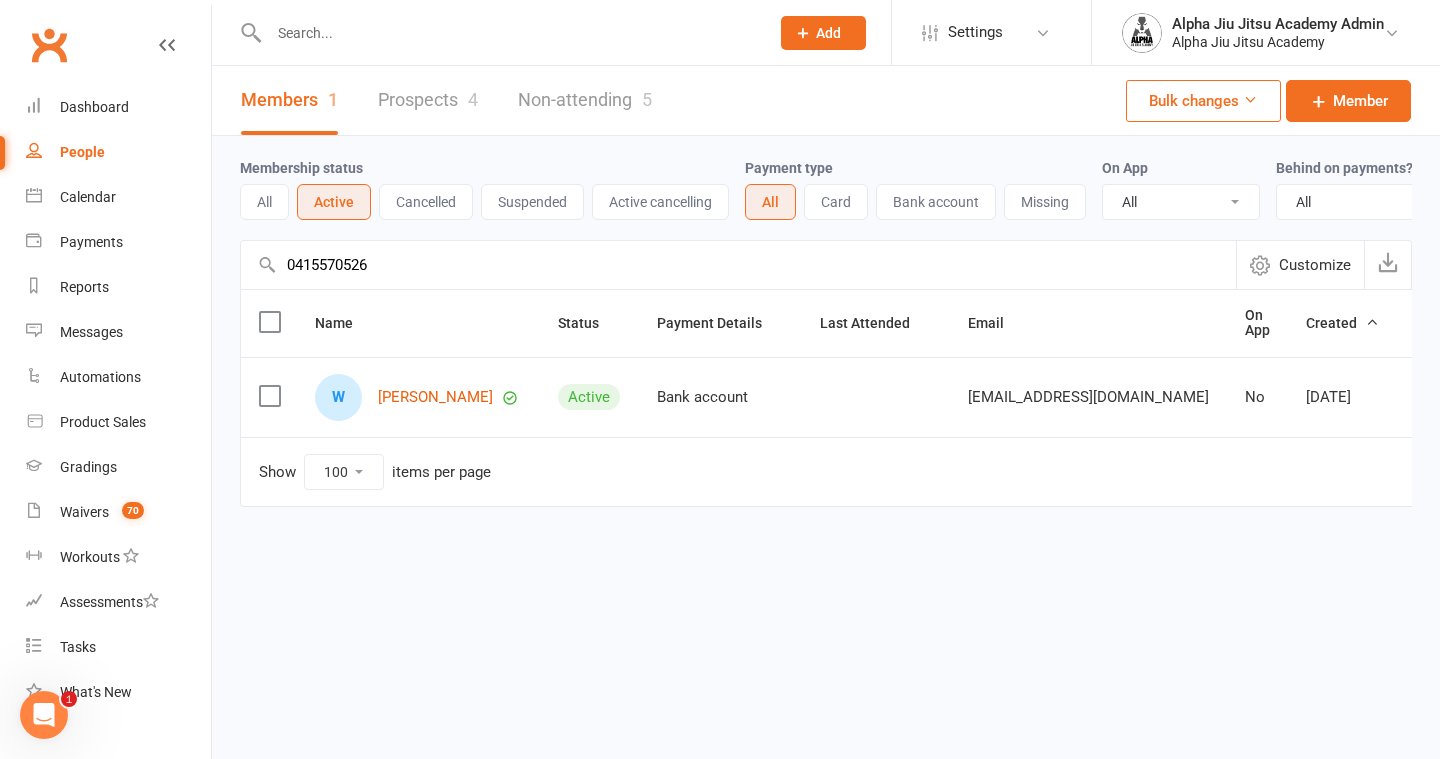 click on "All" at bounding box center (264, 202) 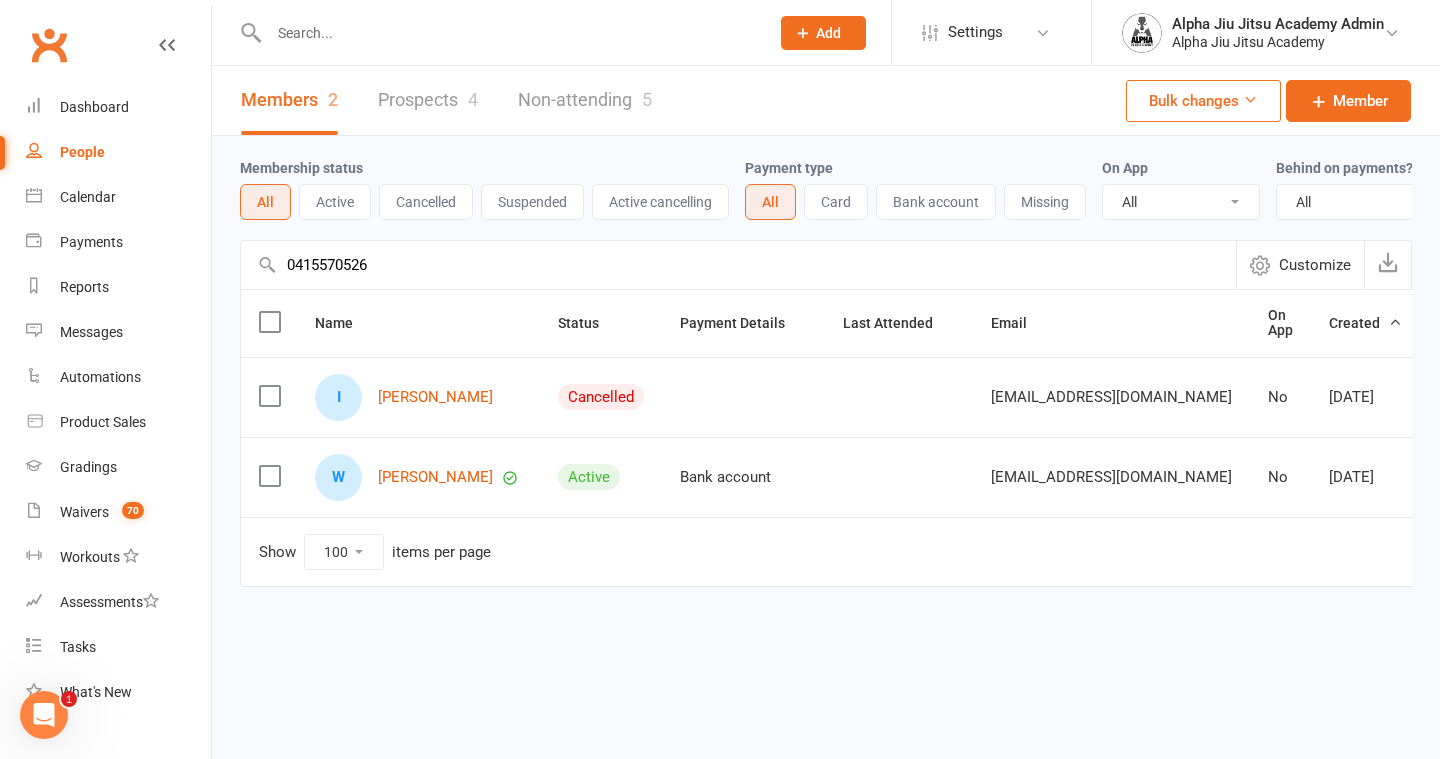 click on "0415570526" at bounding box center (738, 265) 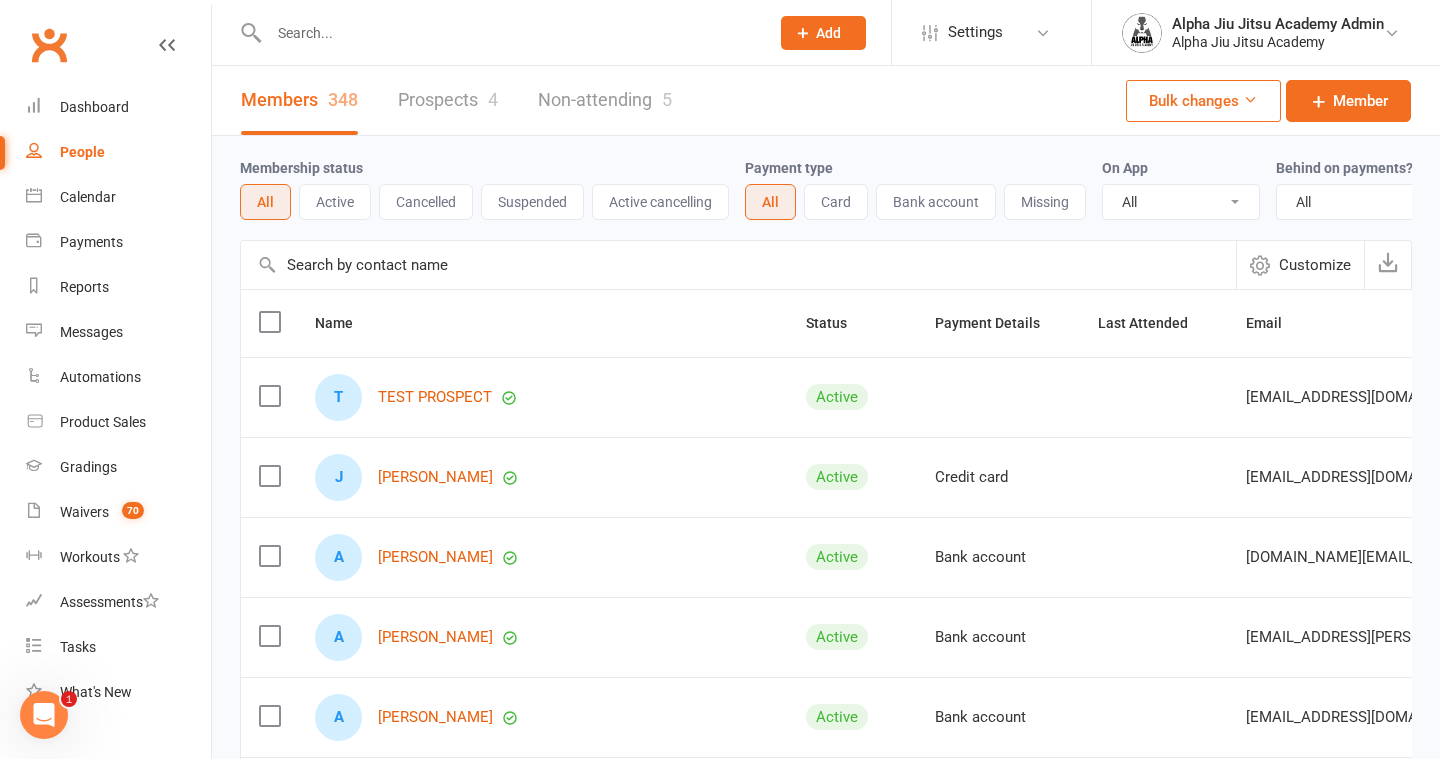 click at bounding box center [738, 265] 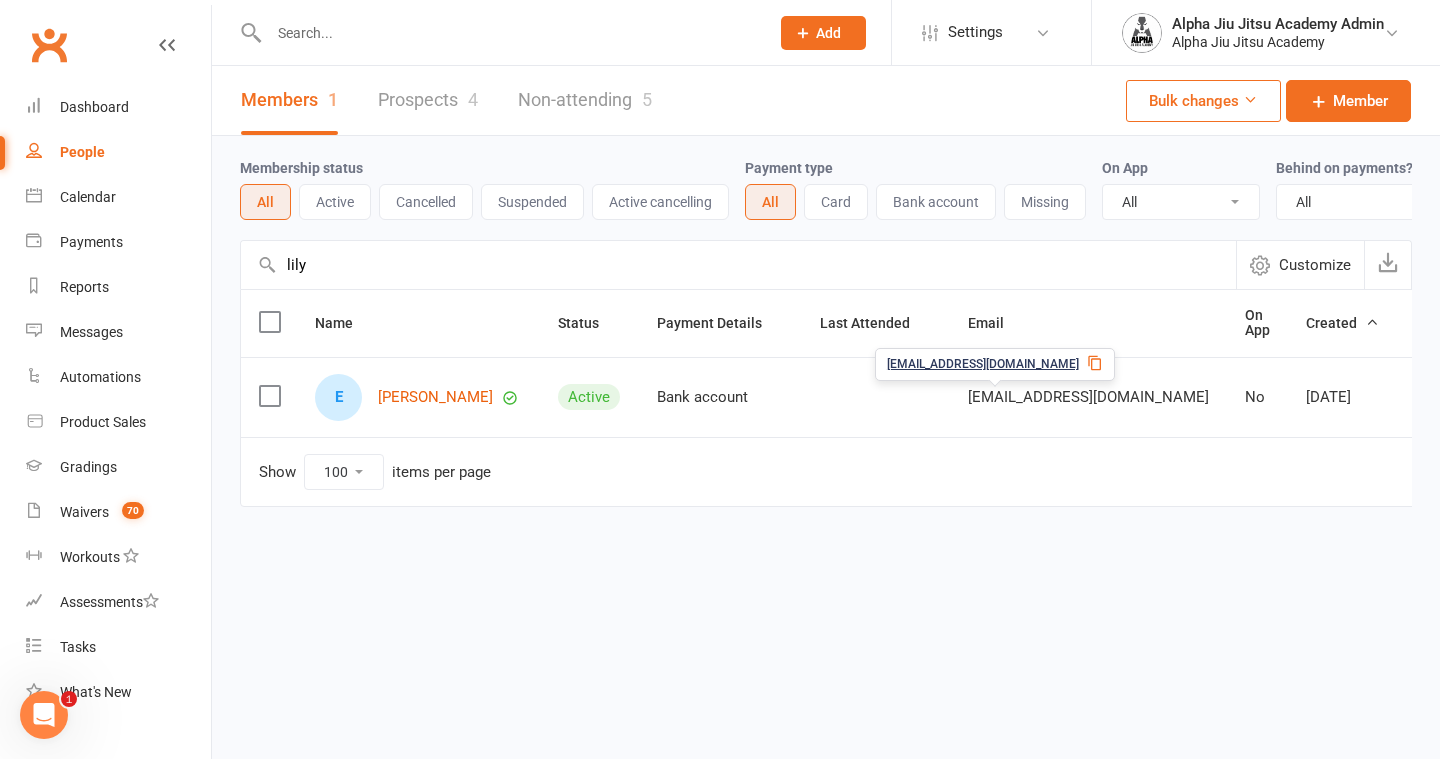 click 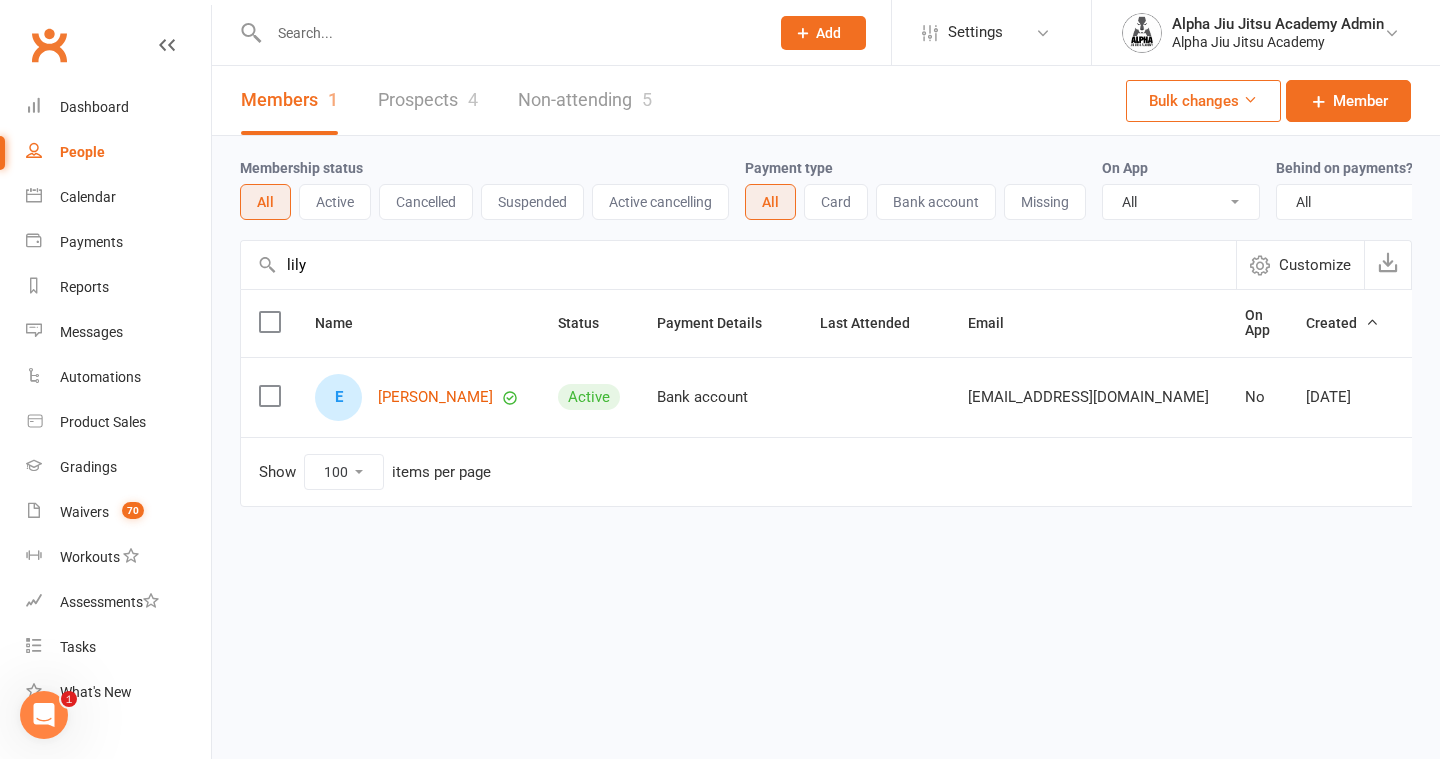 click on "lily" at bounding box center (738, 265) 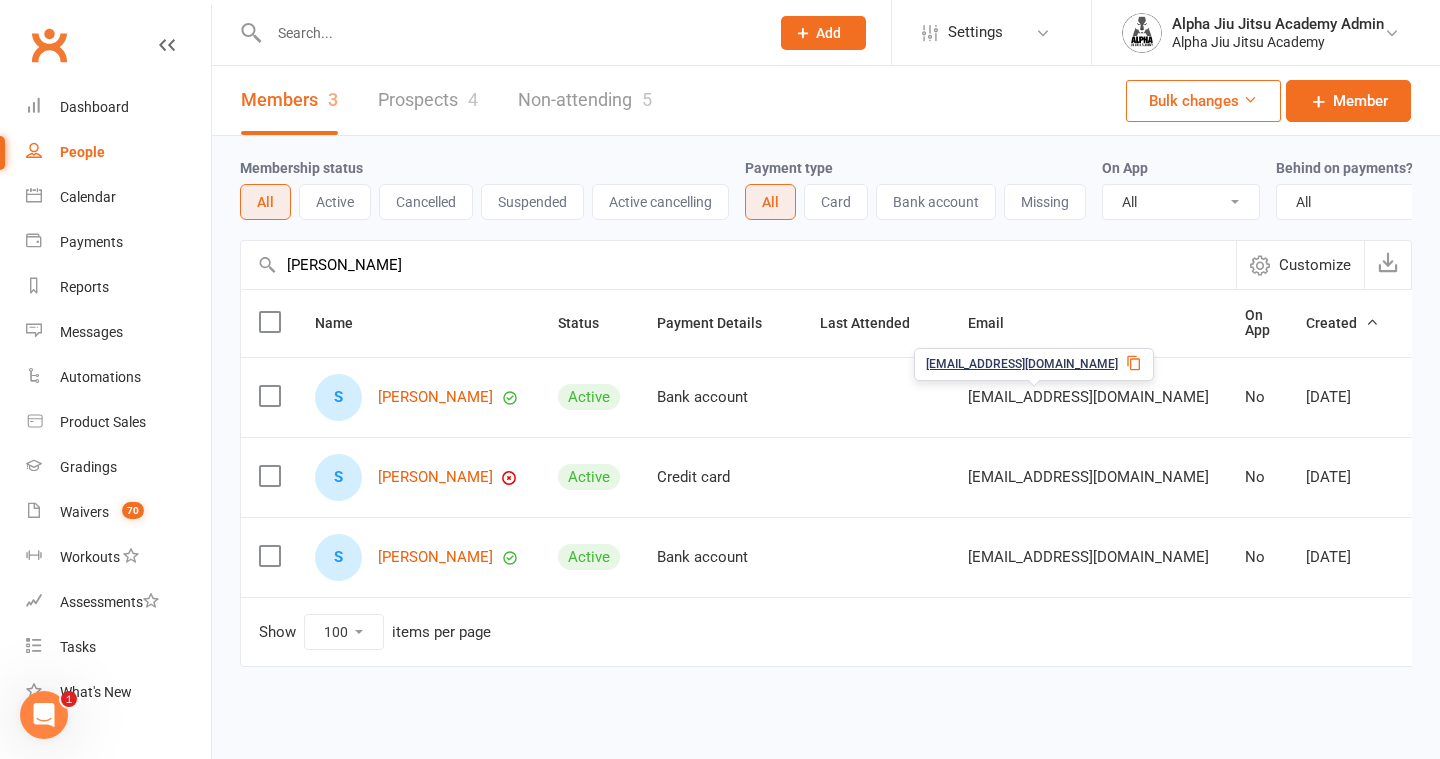 click 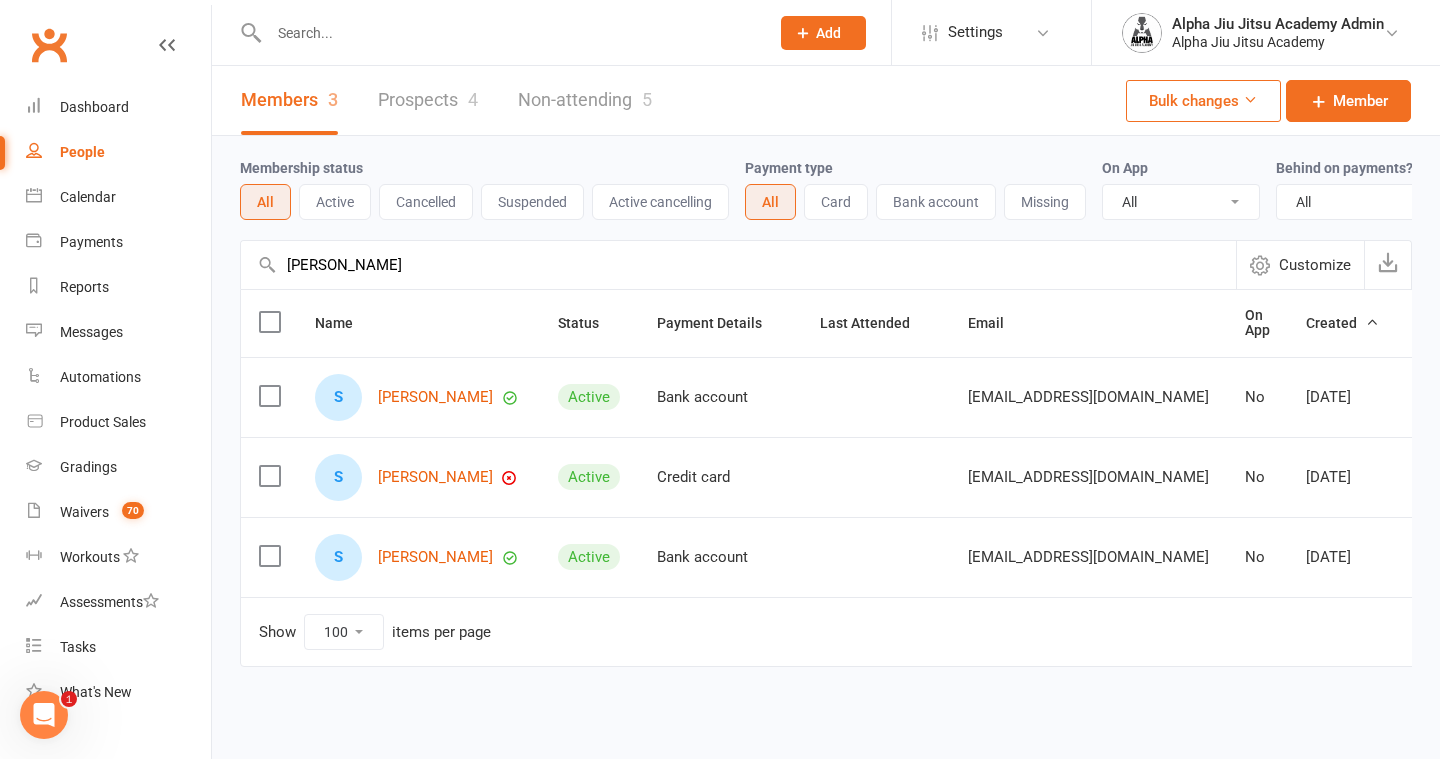 click on "[PERSON_NAME]" at bounding box center [738, 265] 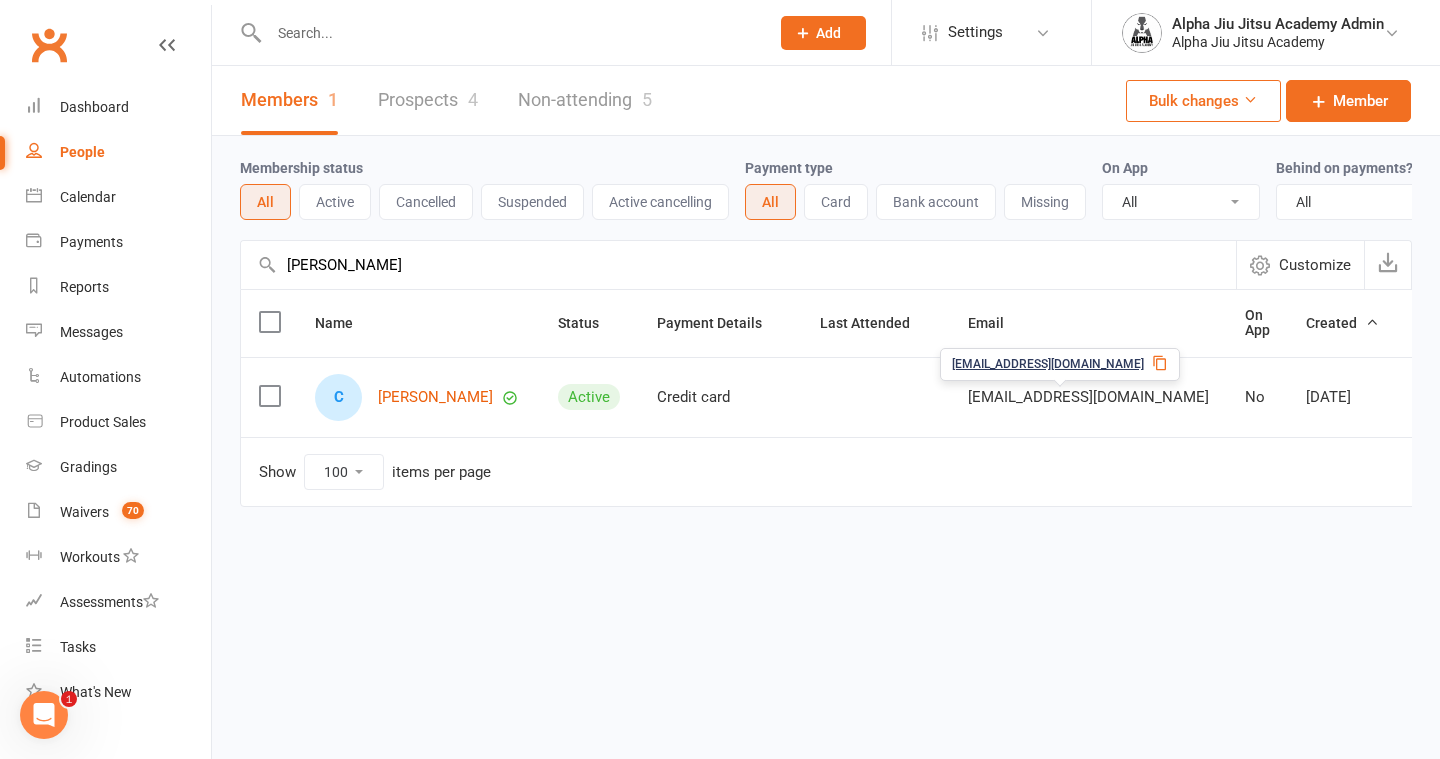 click 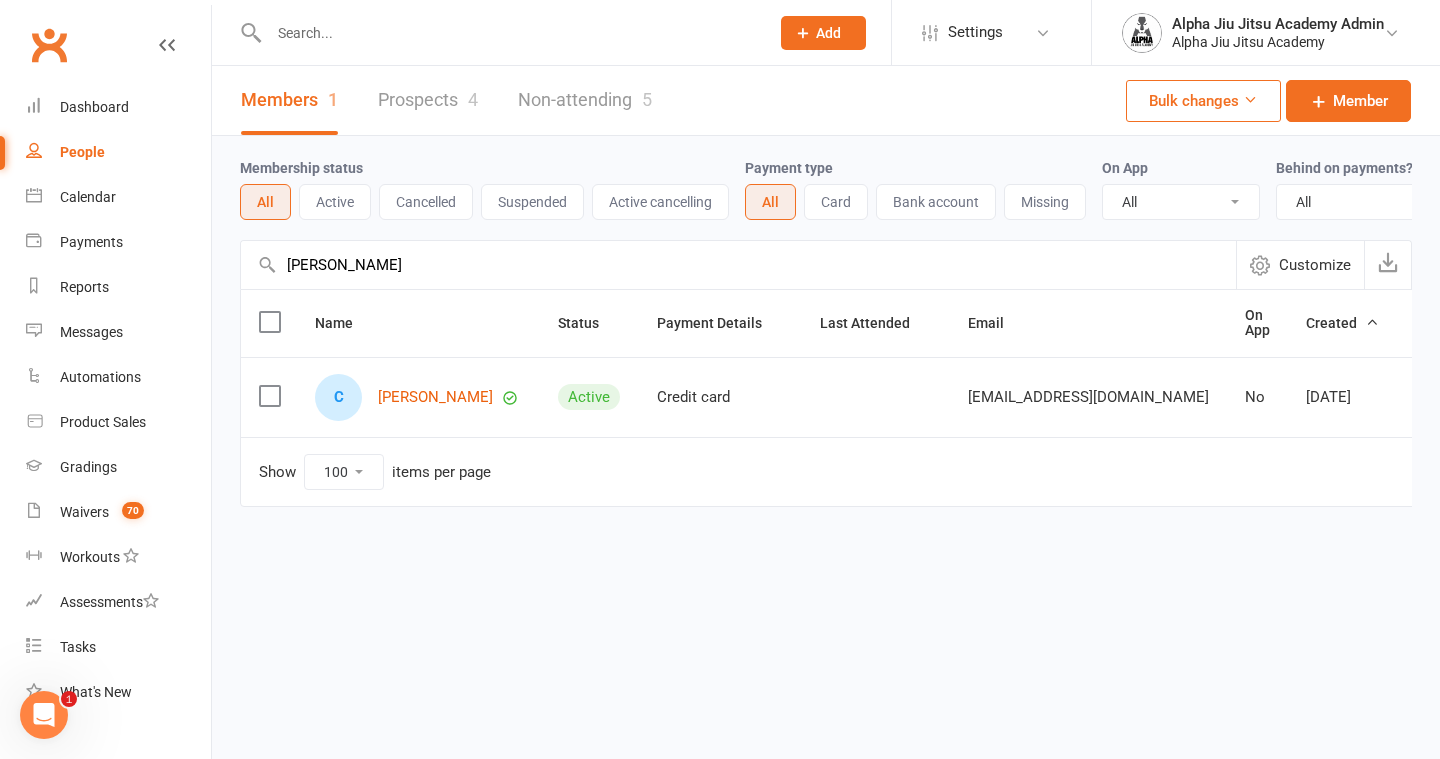 click on "[PERSON_NAME]" at bounding box center (738, 265) 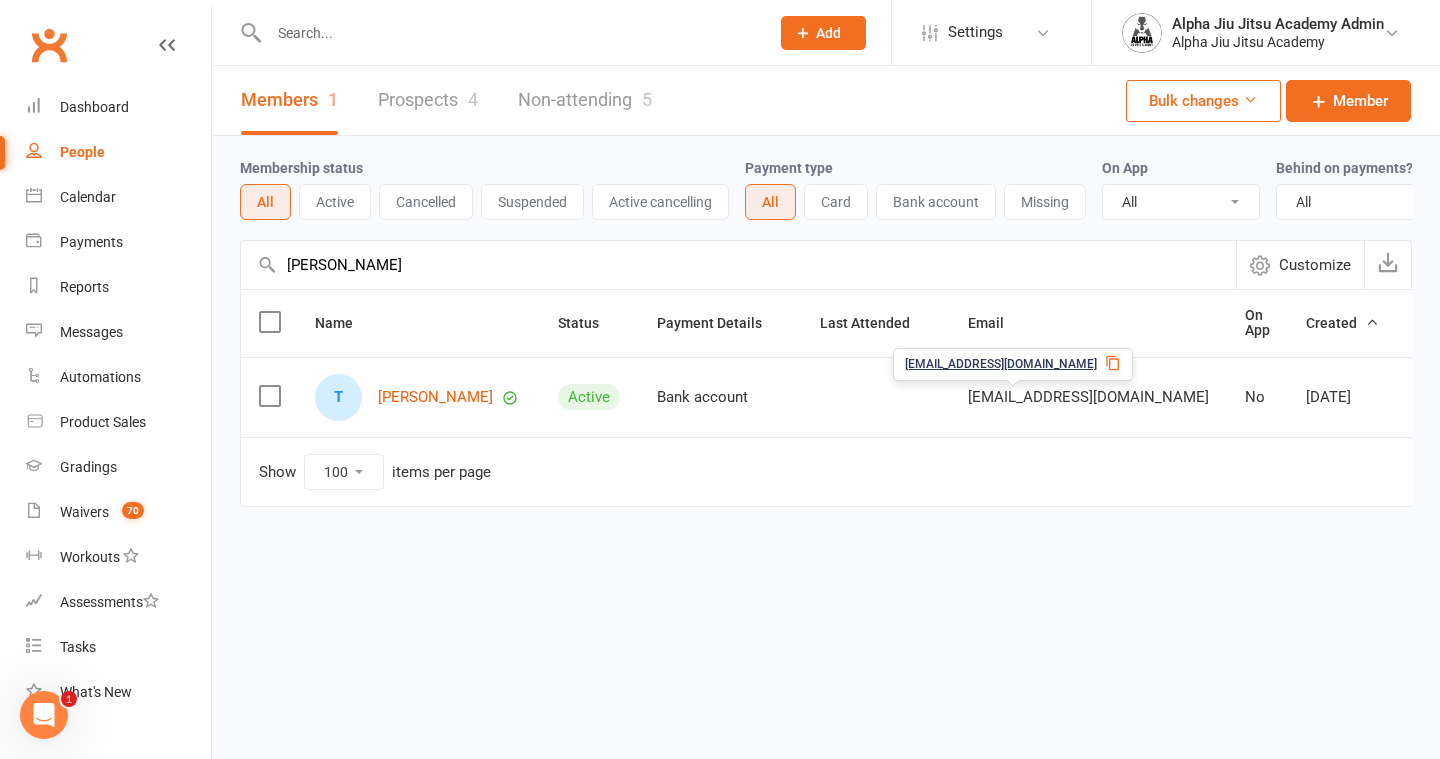 click 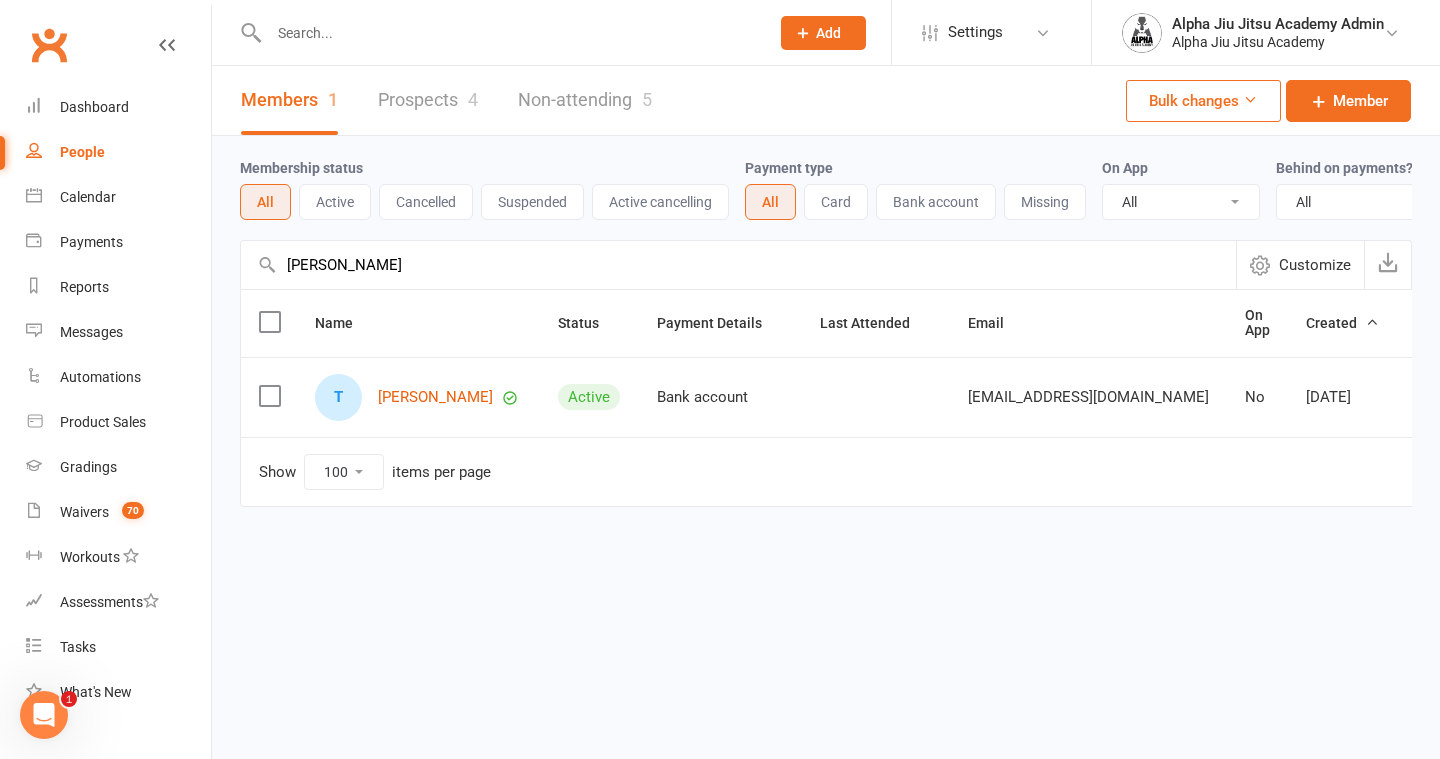 click on "[PERSON_NAME]" at bounding box center [738, 265] 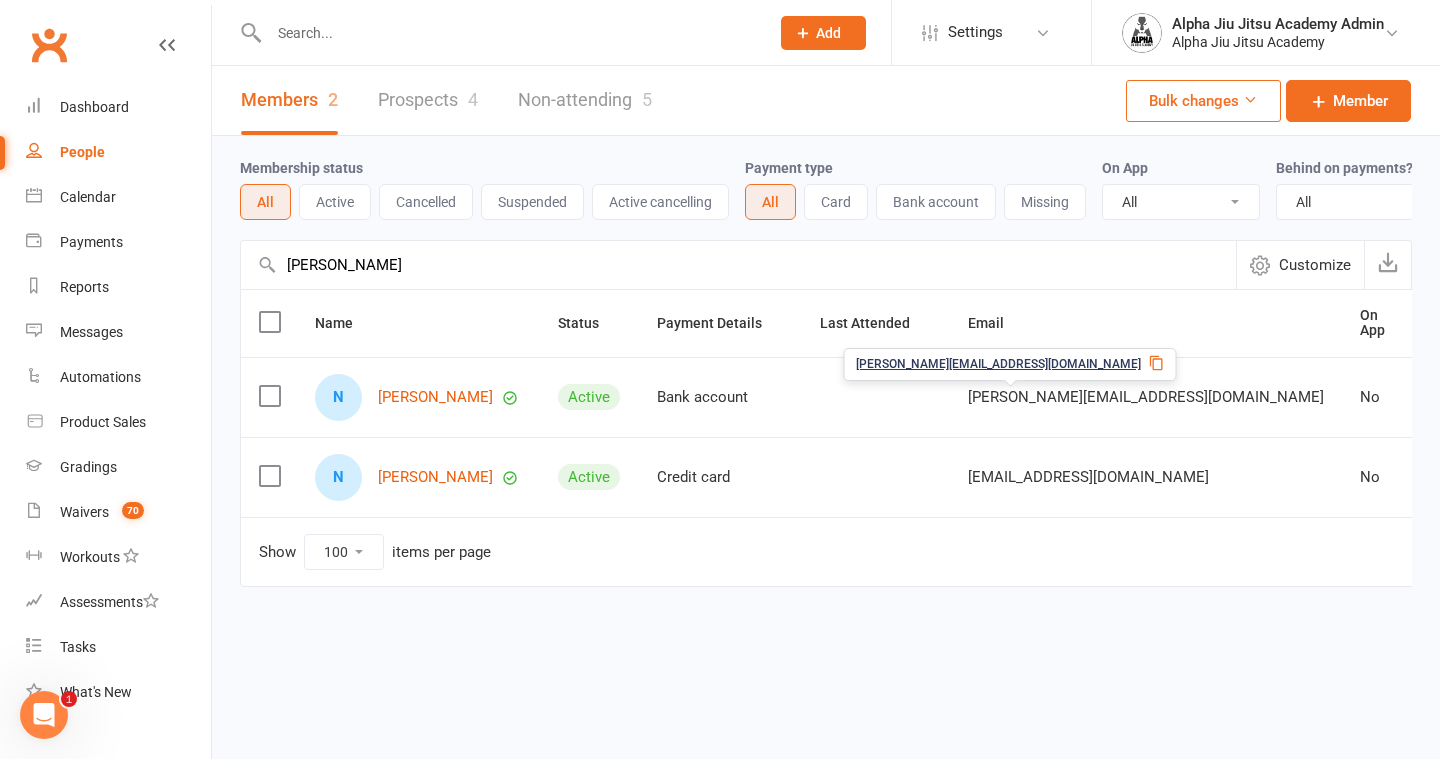 type on "[PERSON_NAME]" 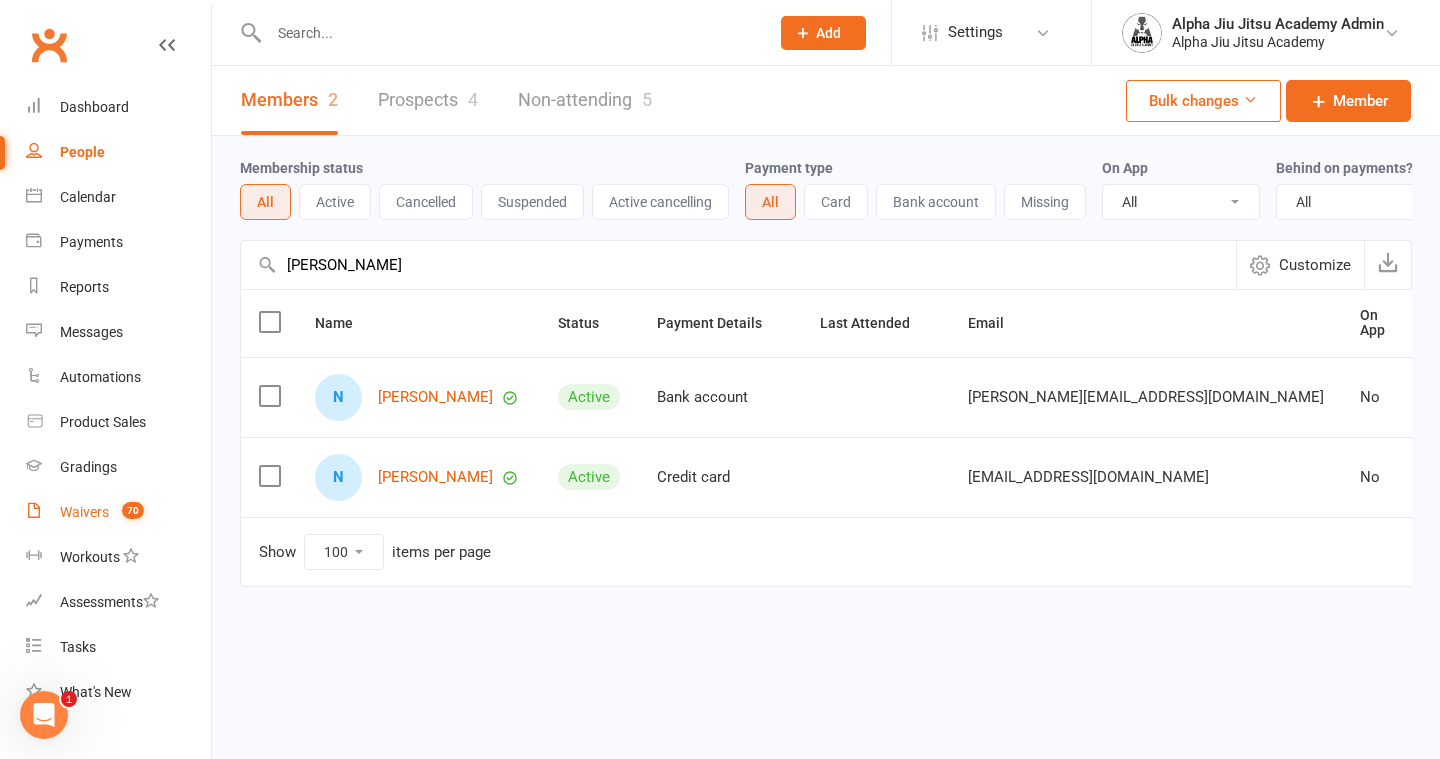 click on "Waivers" at bounding box center (84, 512) 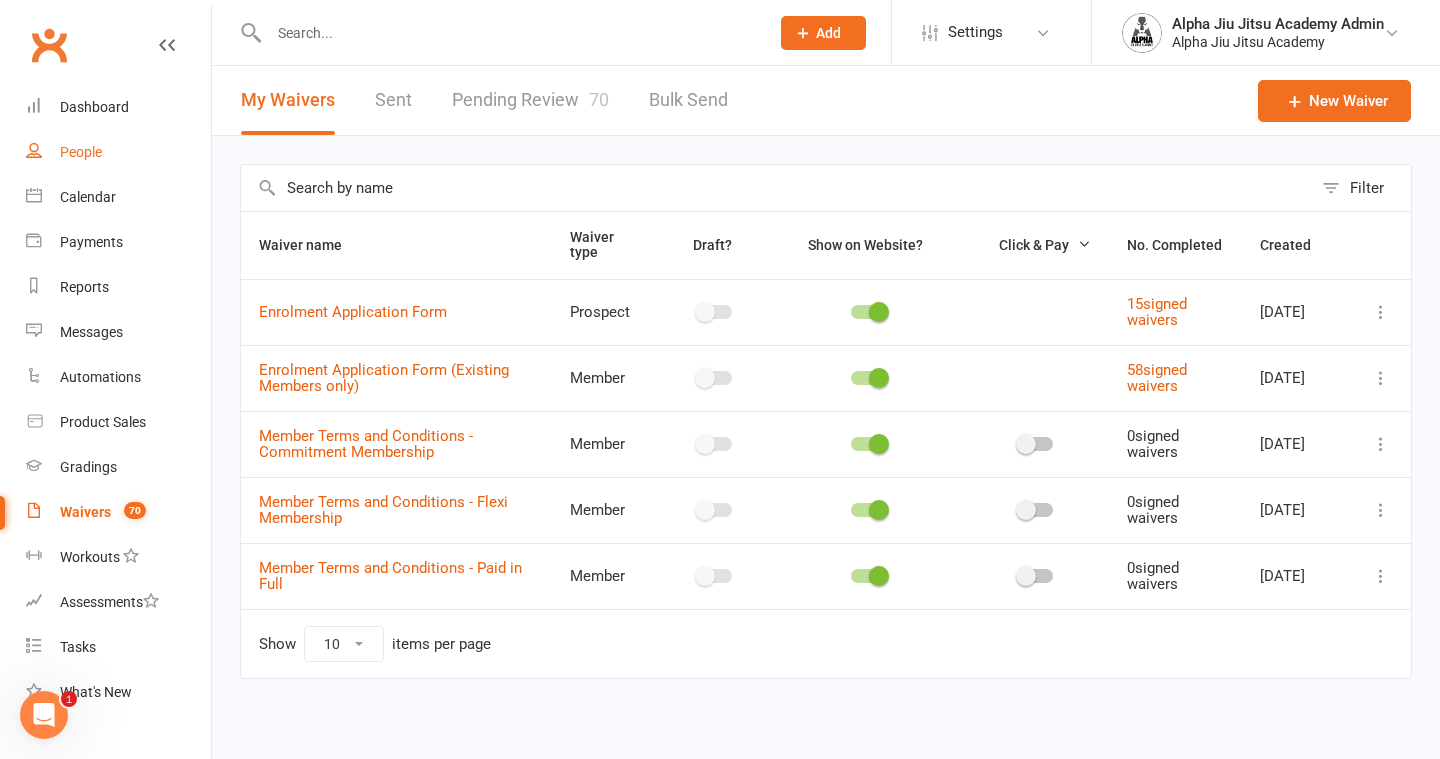 click on "People" at bounding box center (118, 152) 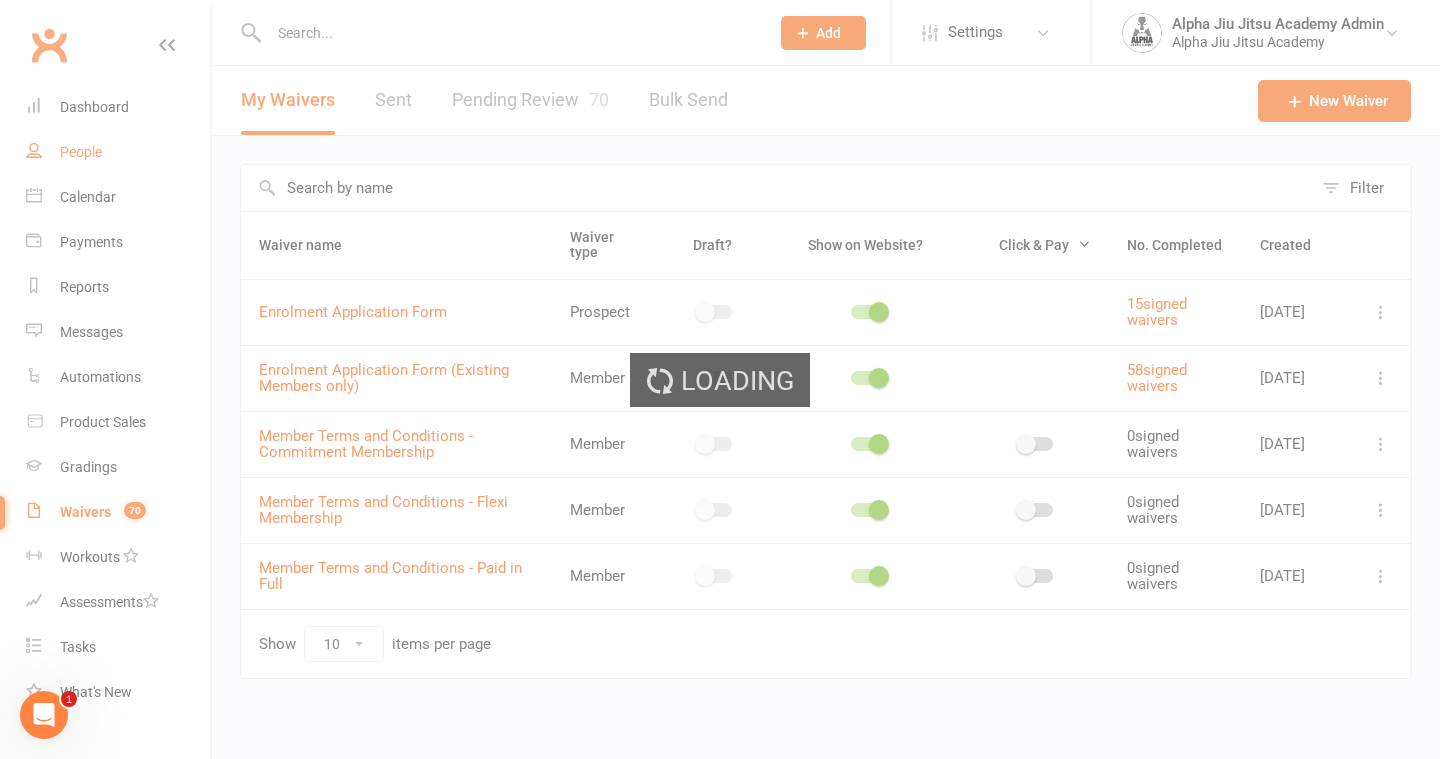 select on "100" 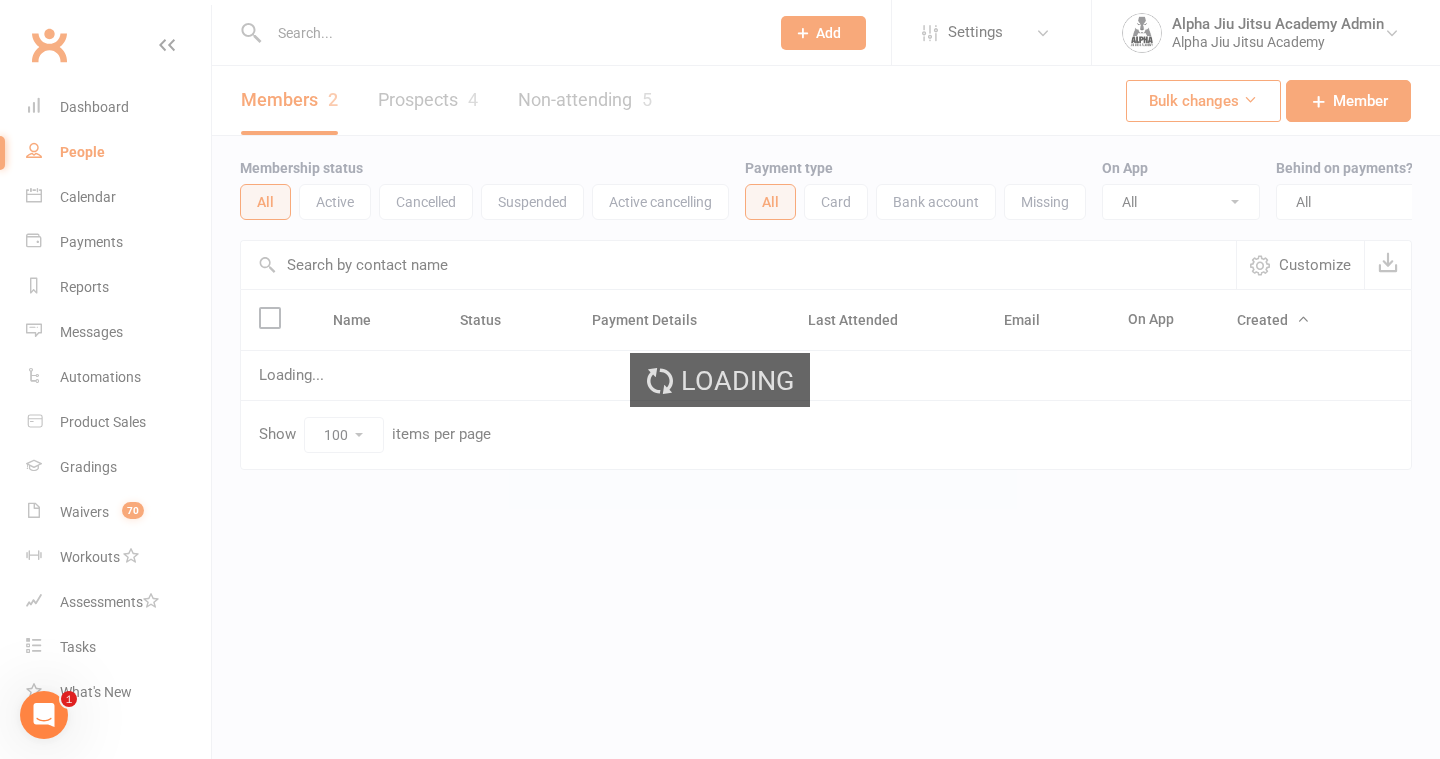 click at bounding box center [738, 265] 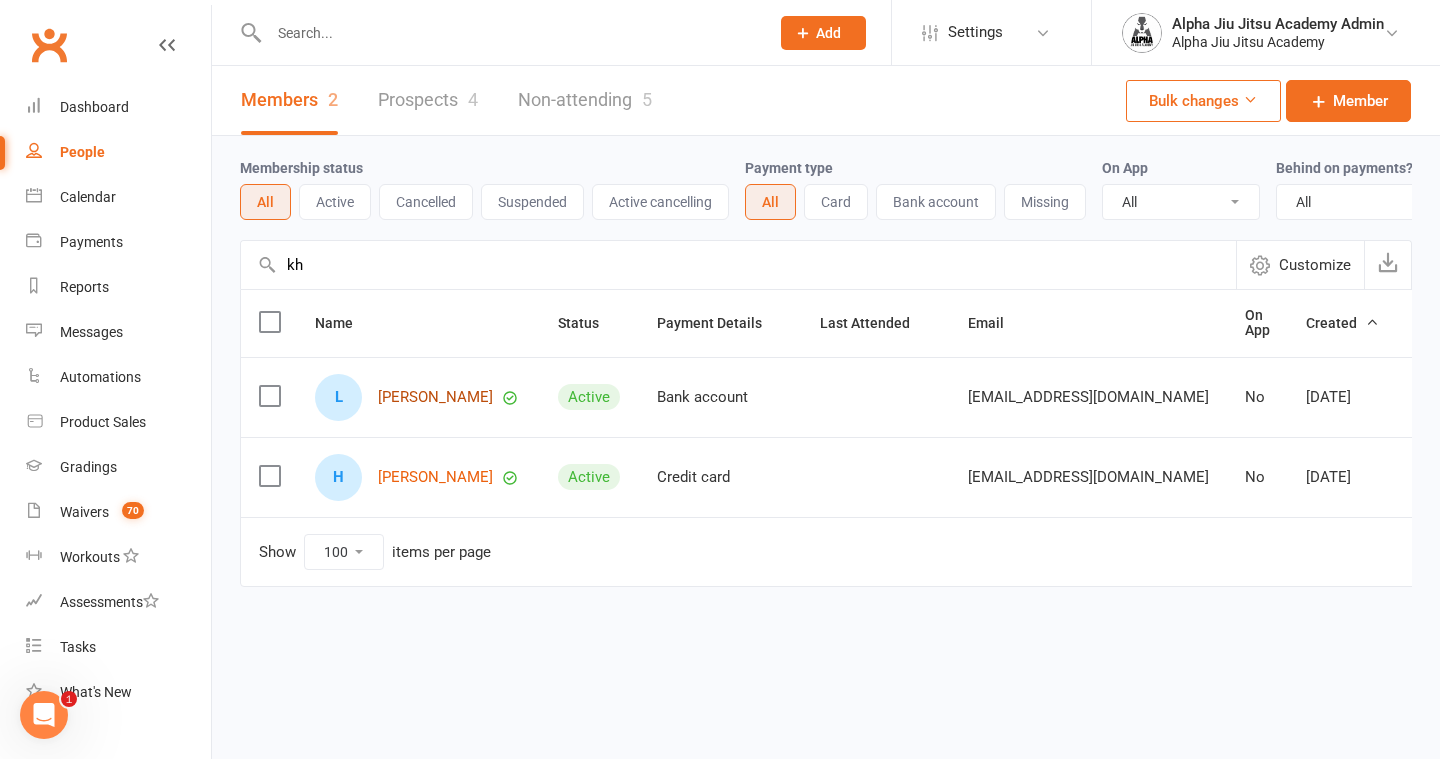 type on "k" 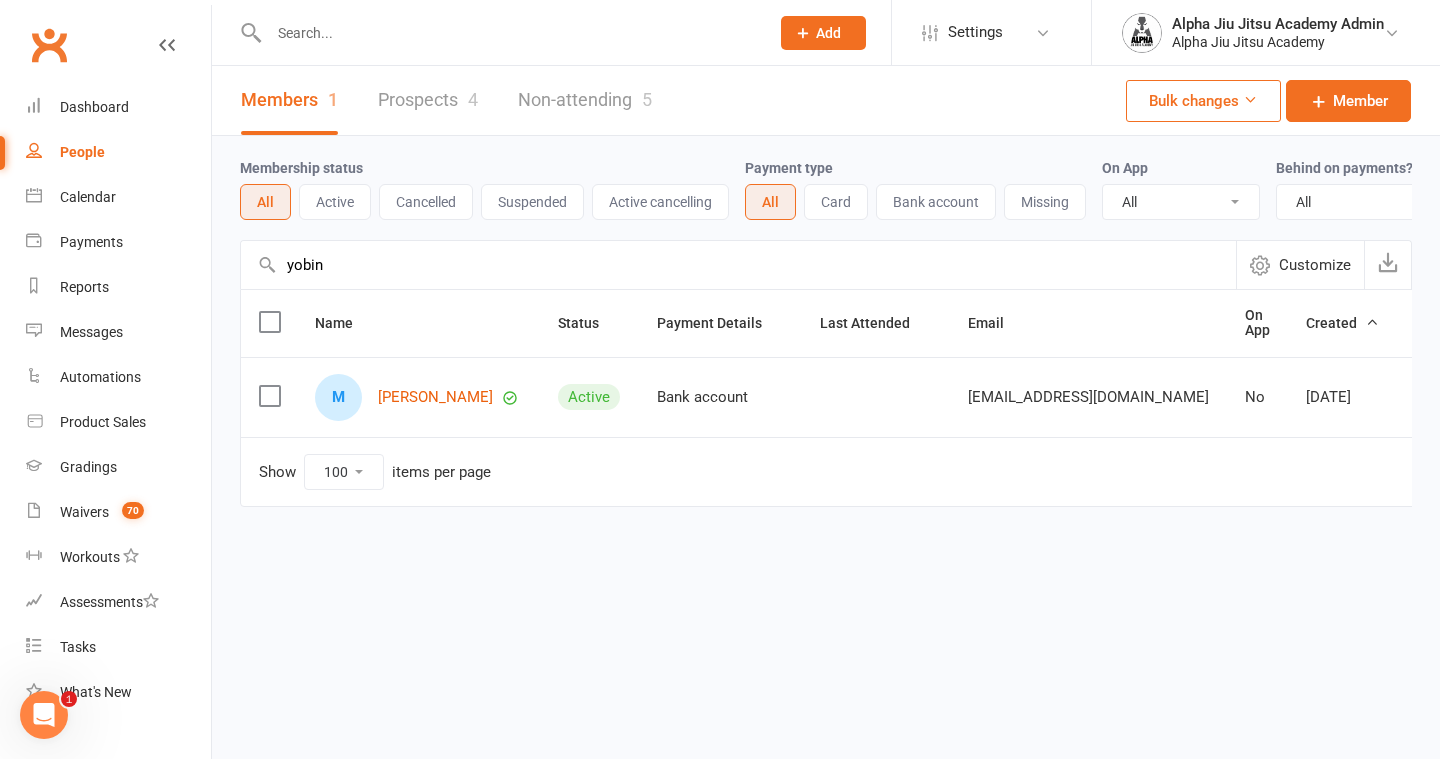 click on "yobin" at bounding box center [738, 265] 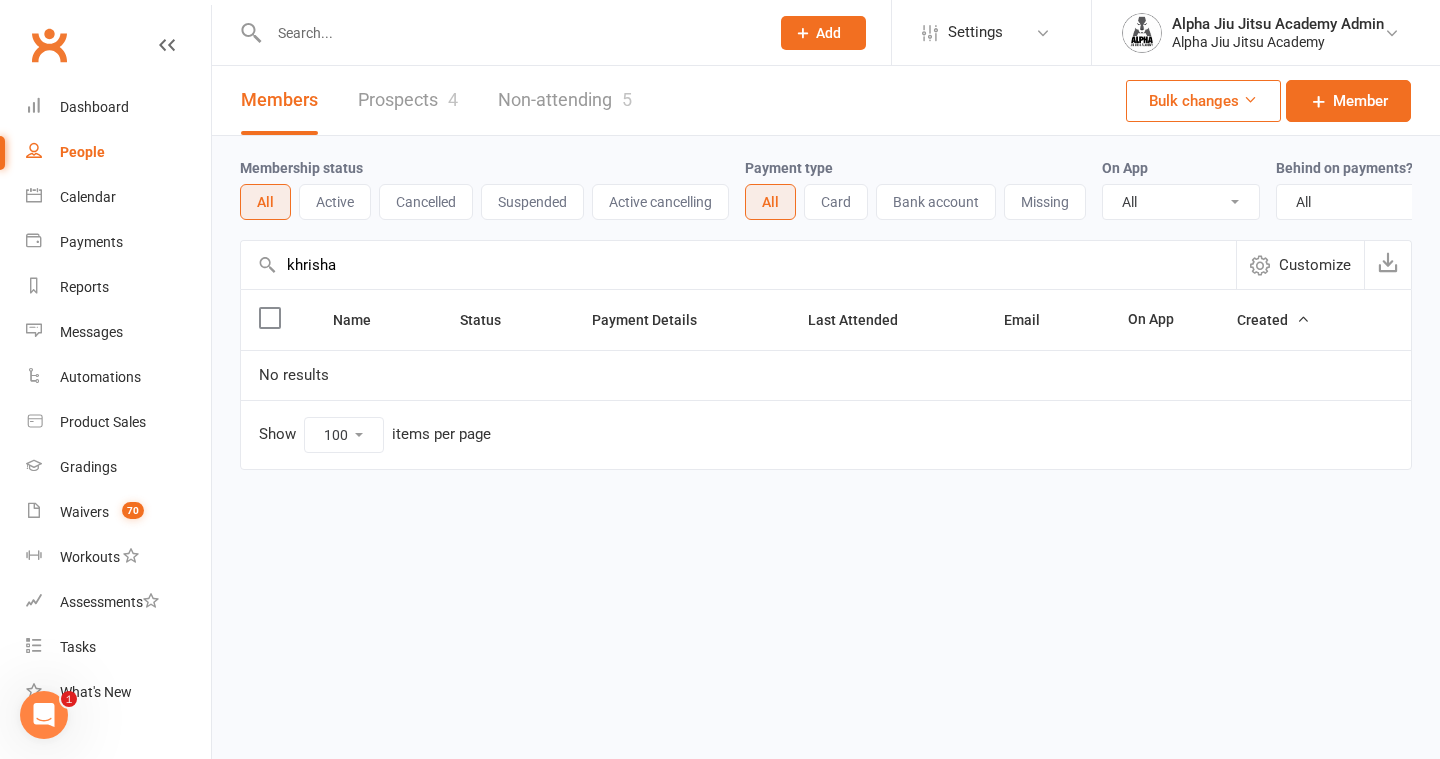 click on "khrisha" at bounding box center (738, 265) 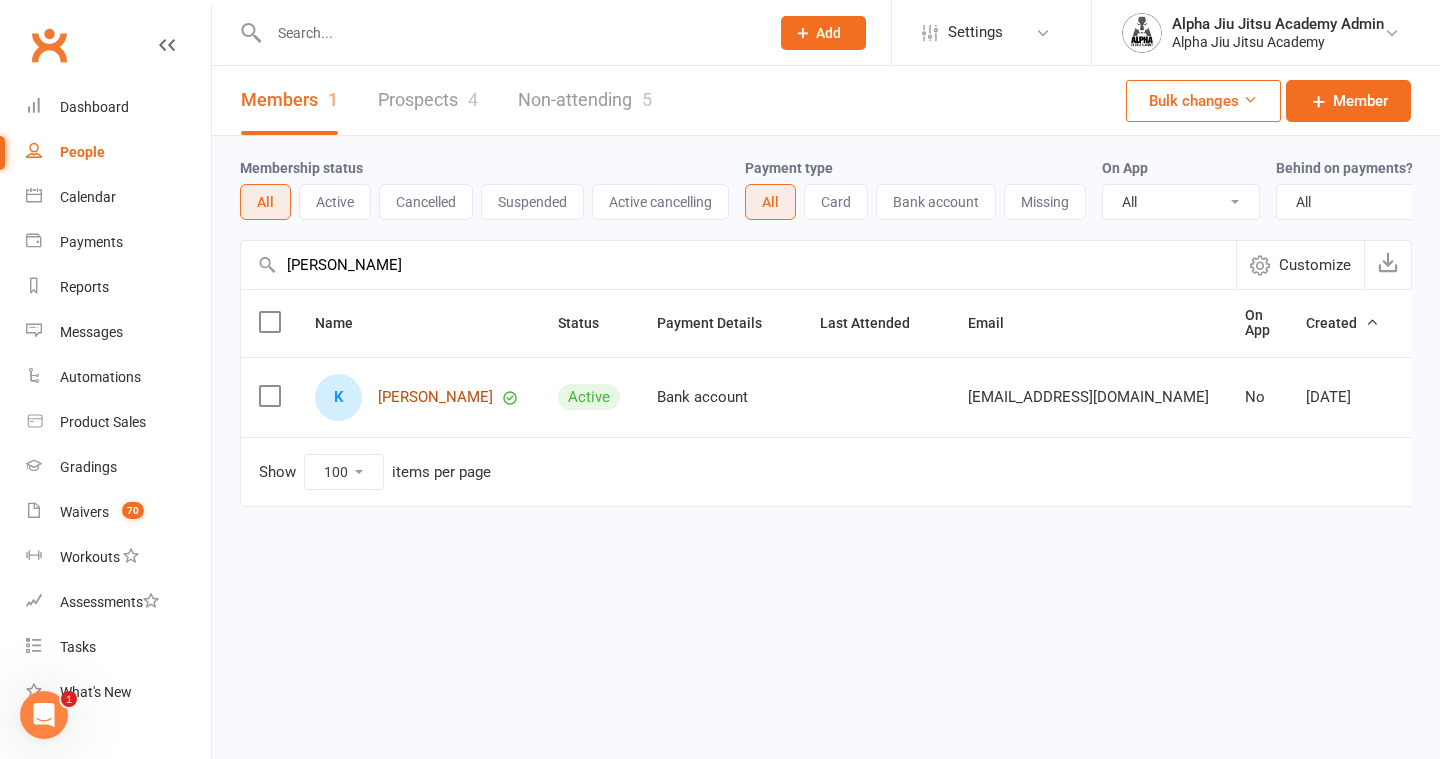 type on "[PERSON_NAME]" 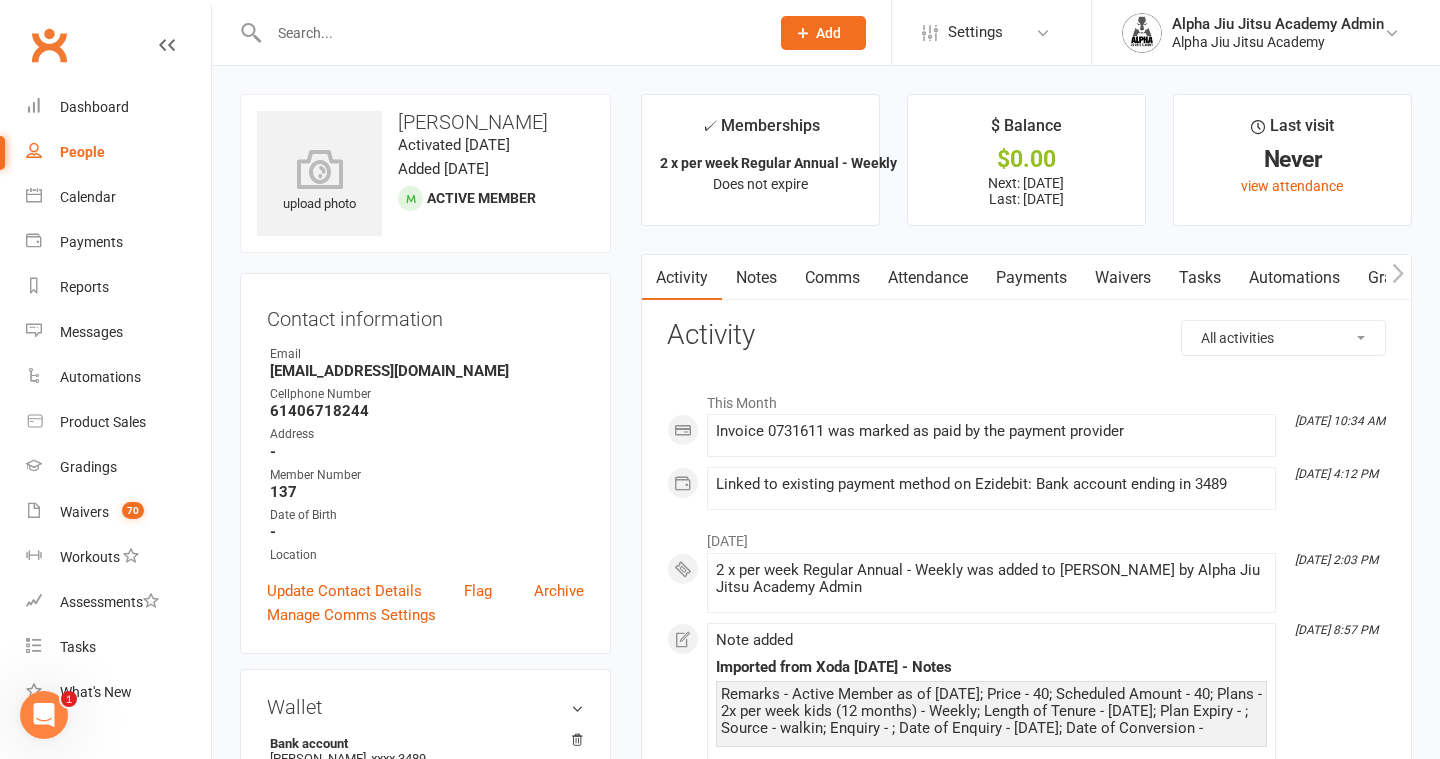 click on "Payments" at bounding box center (1031, 278) 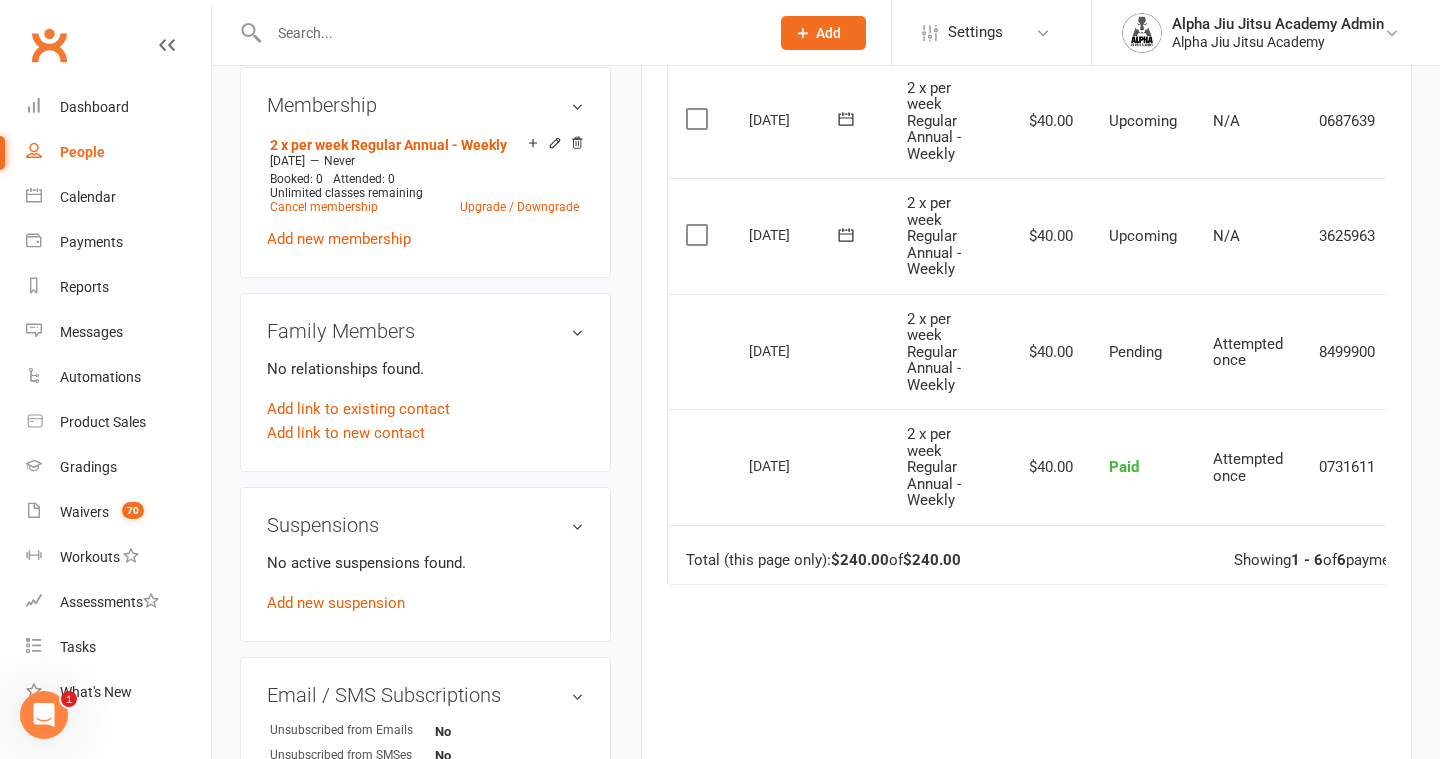 scroll, scrollTop: 772, scrollLeft: 0, axis: vertical 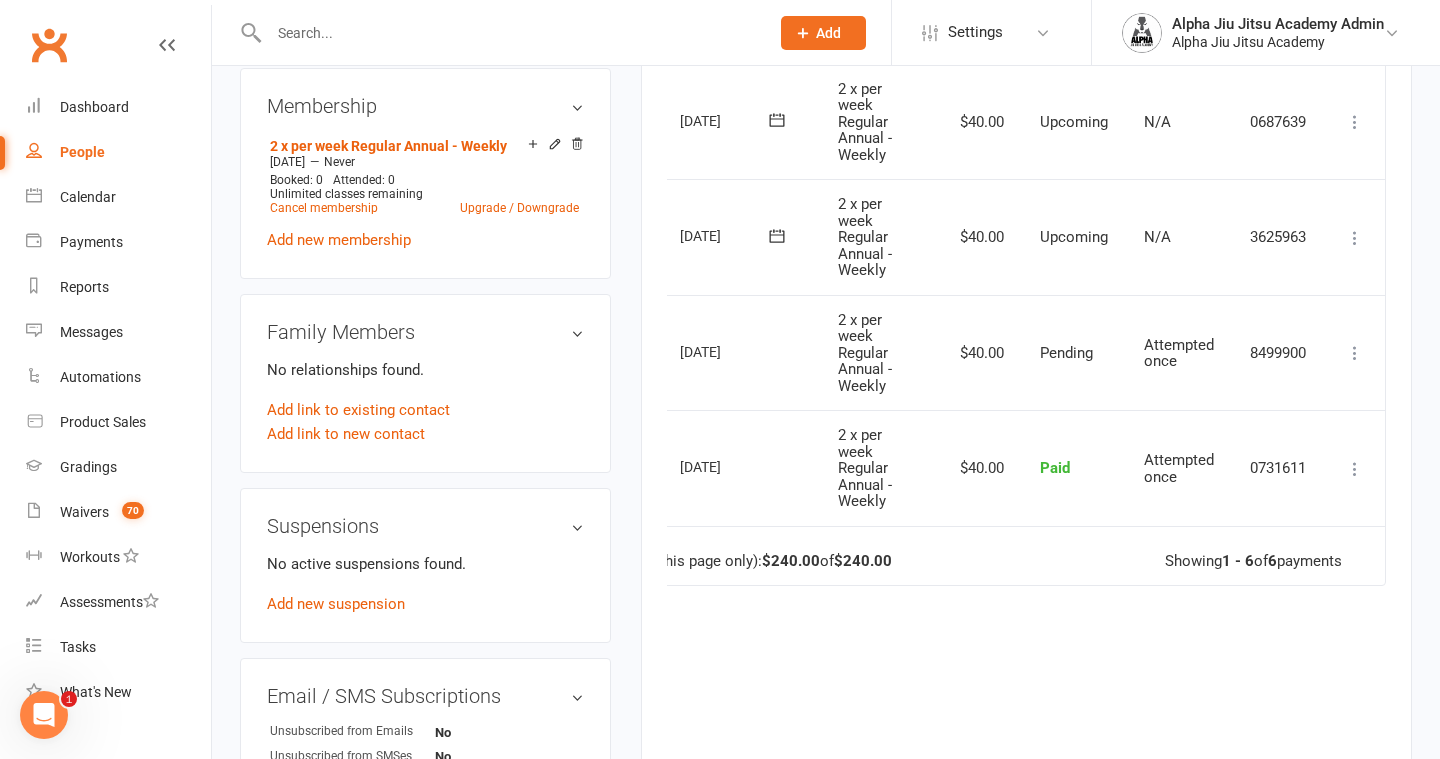 click at bounding box center (1355, 469) 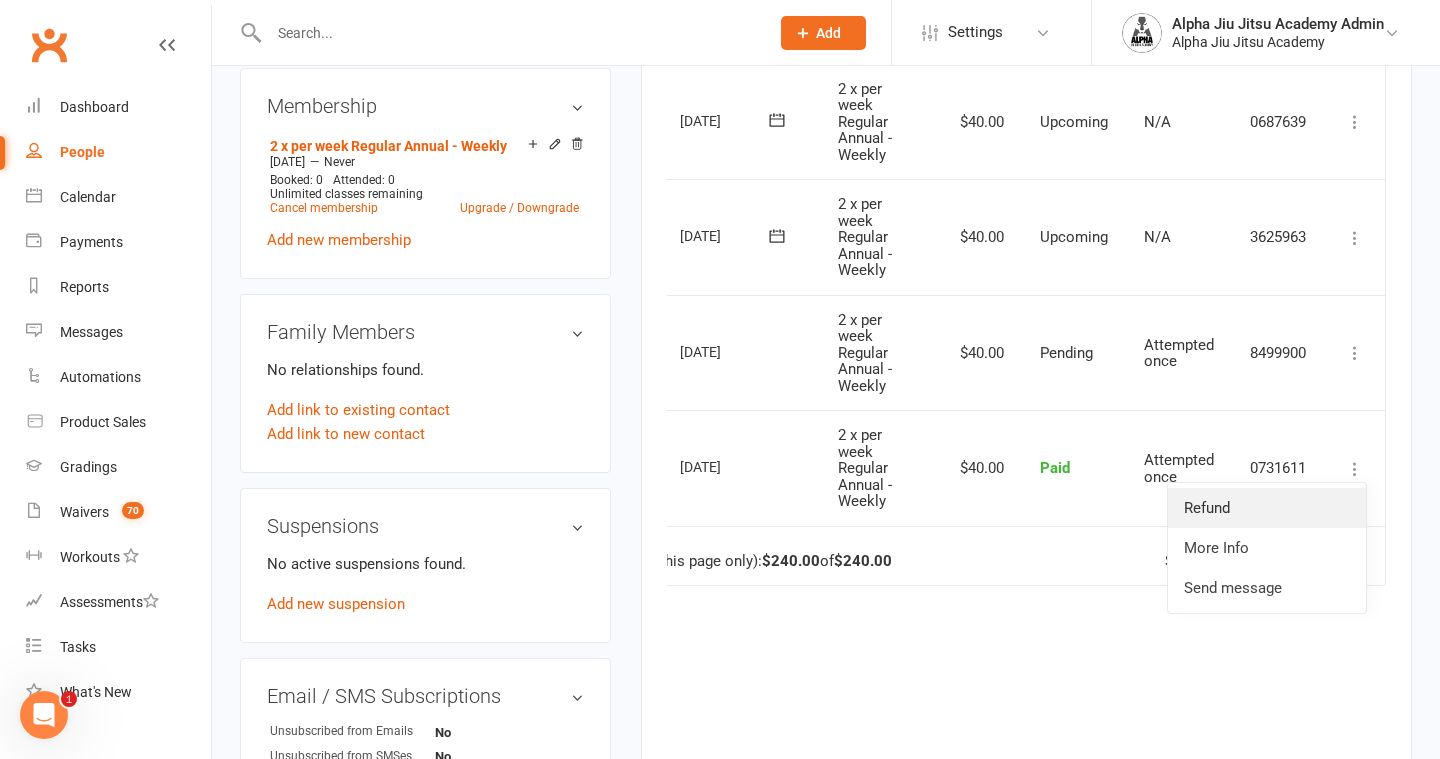 click on "Refund" at bounding box center [1267, 508] 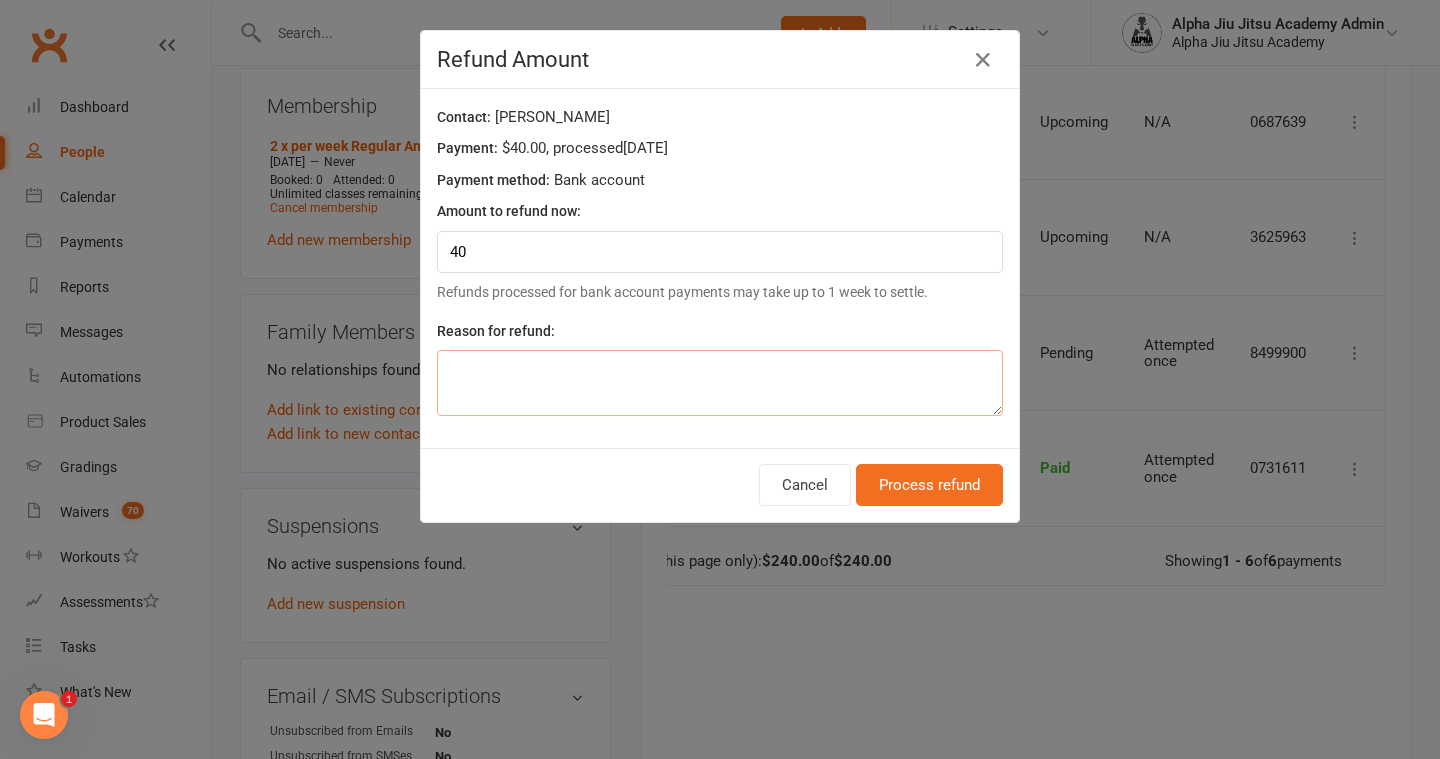 click at bounding box center [720, 383] 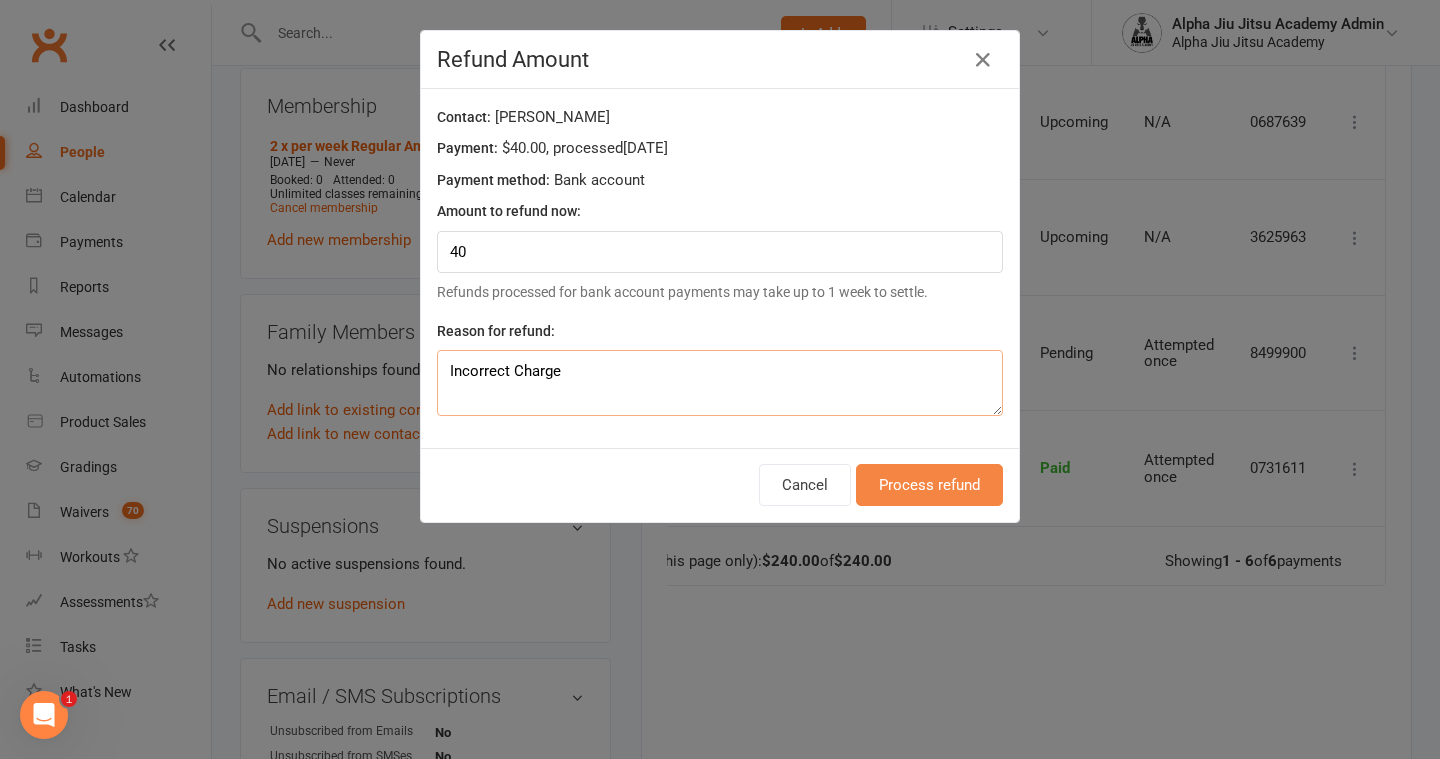 type on "Incorrect Charge" 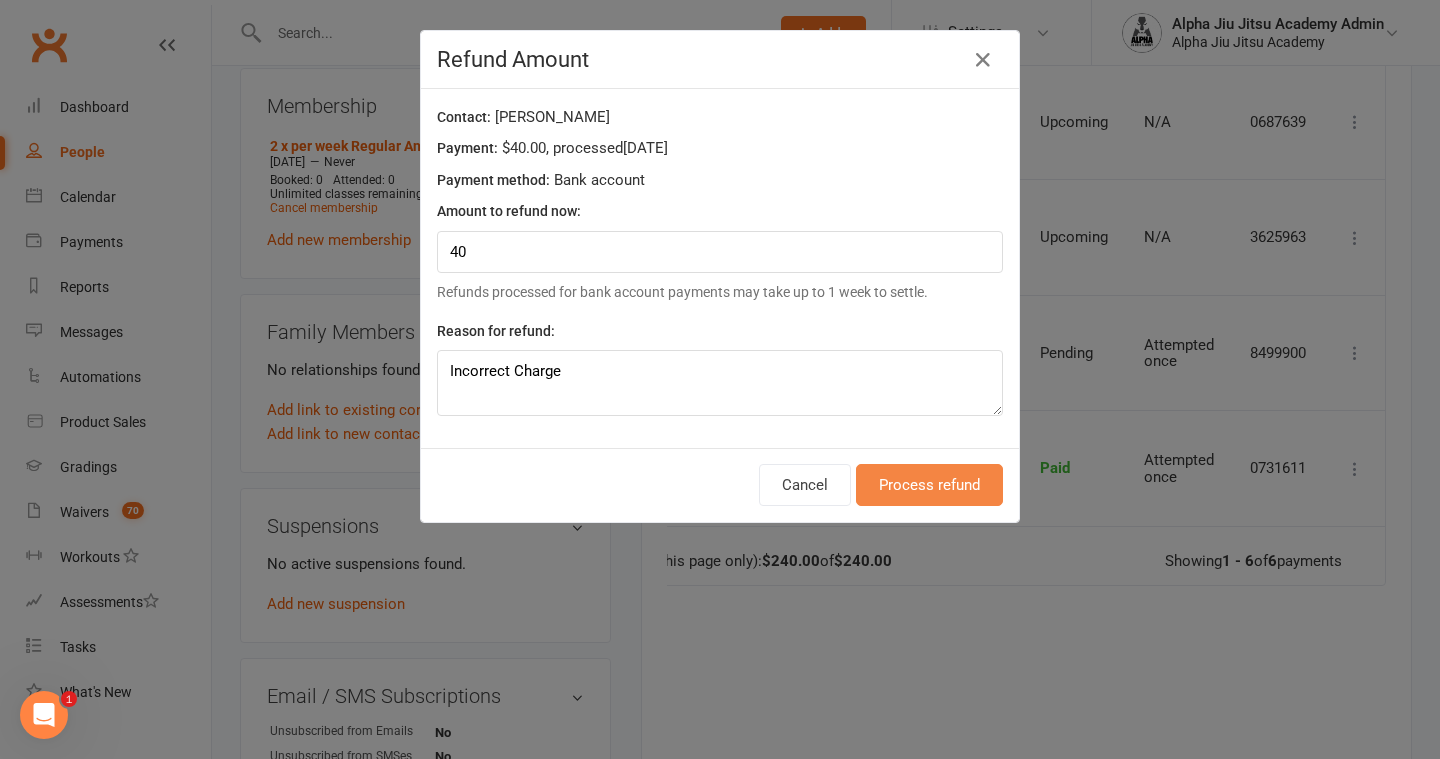 click on "Process refund" at bounding box center [929, 485] 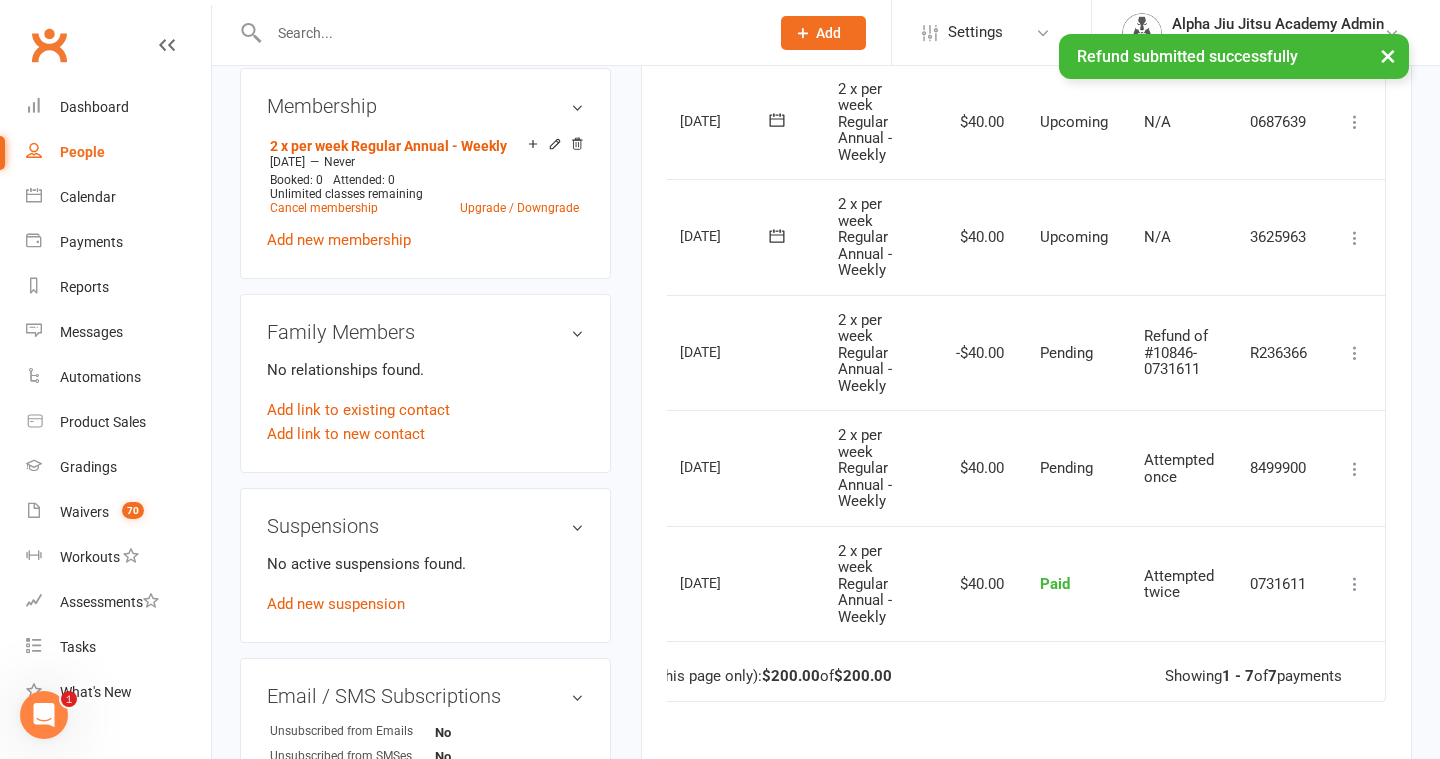 click on "×" at bounding box center (1388, 55) 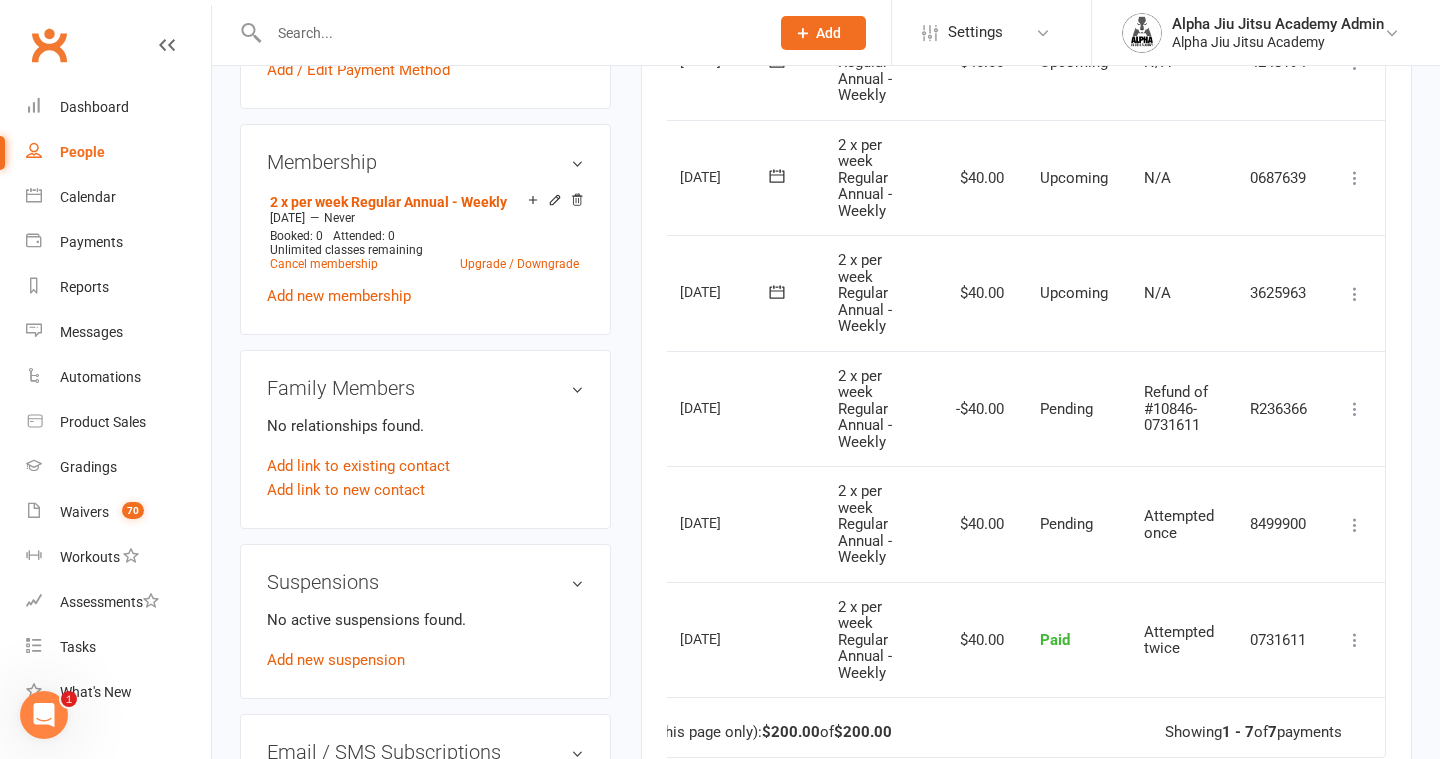 scroll, scrollTop: 779, scrollLeft: 0, axis: vertical 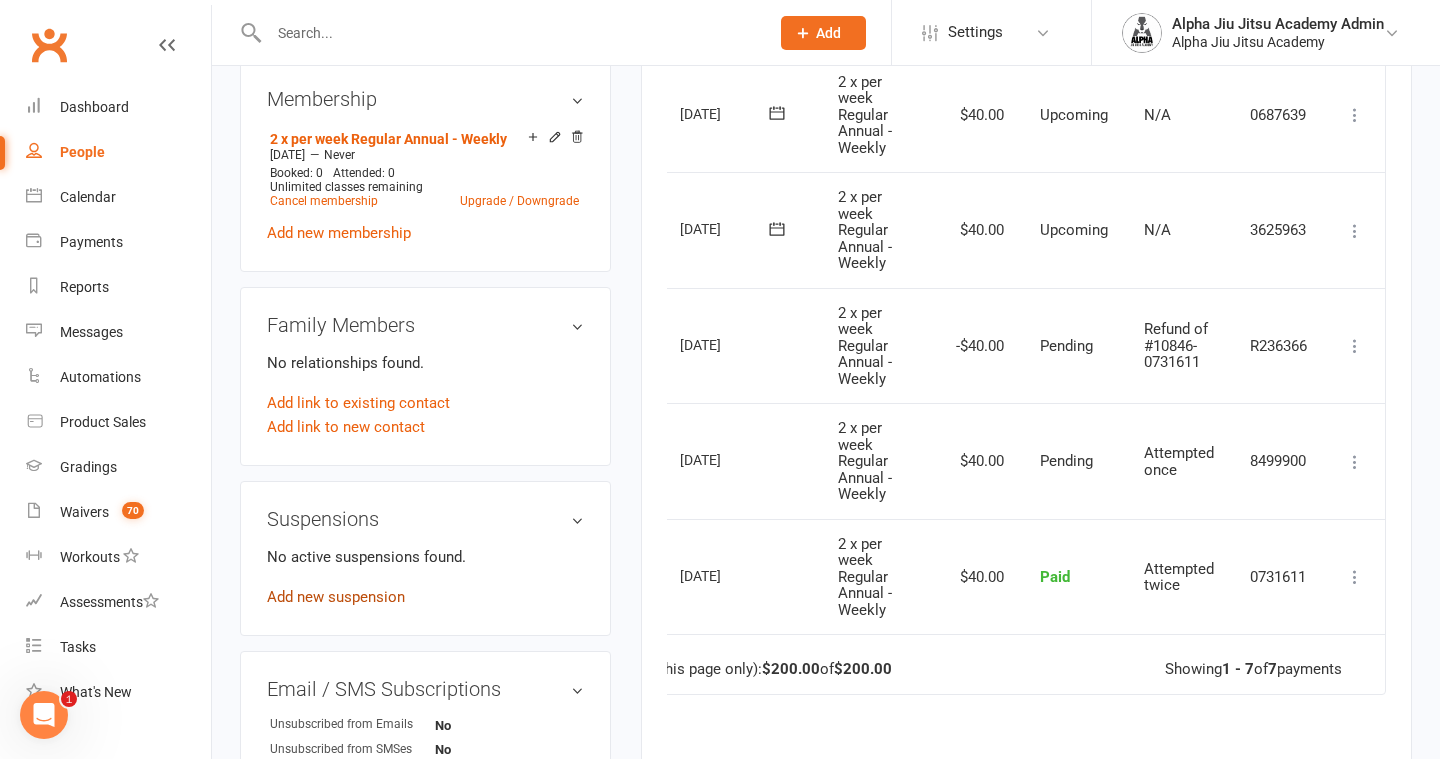 click on "Add new suspension" at bounding box center (336, 597) 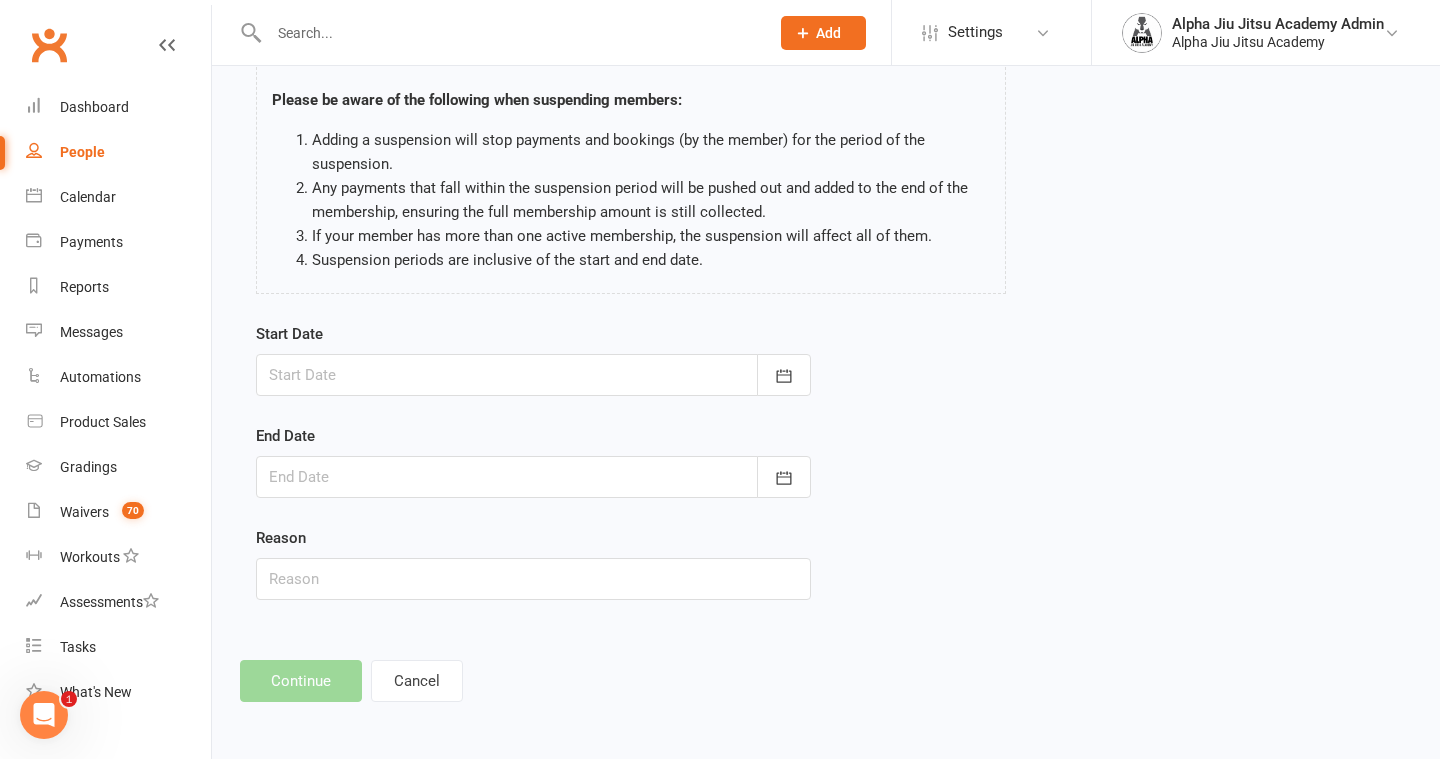 scroll, scrollTop: 0, scrollLeft: 0, axis: both 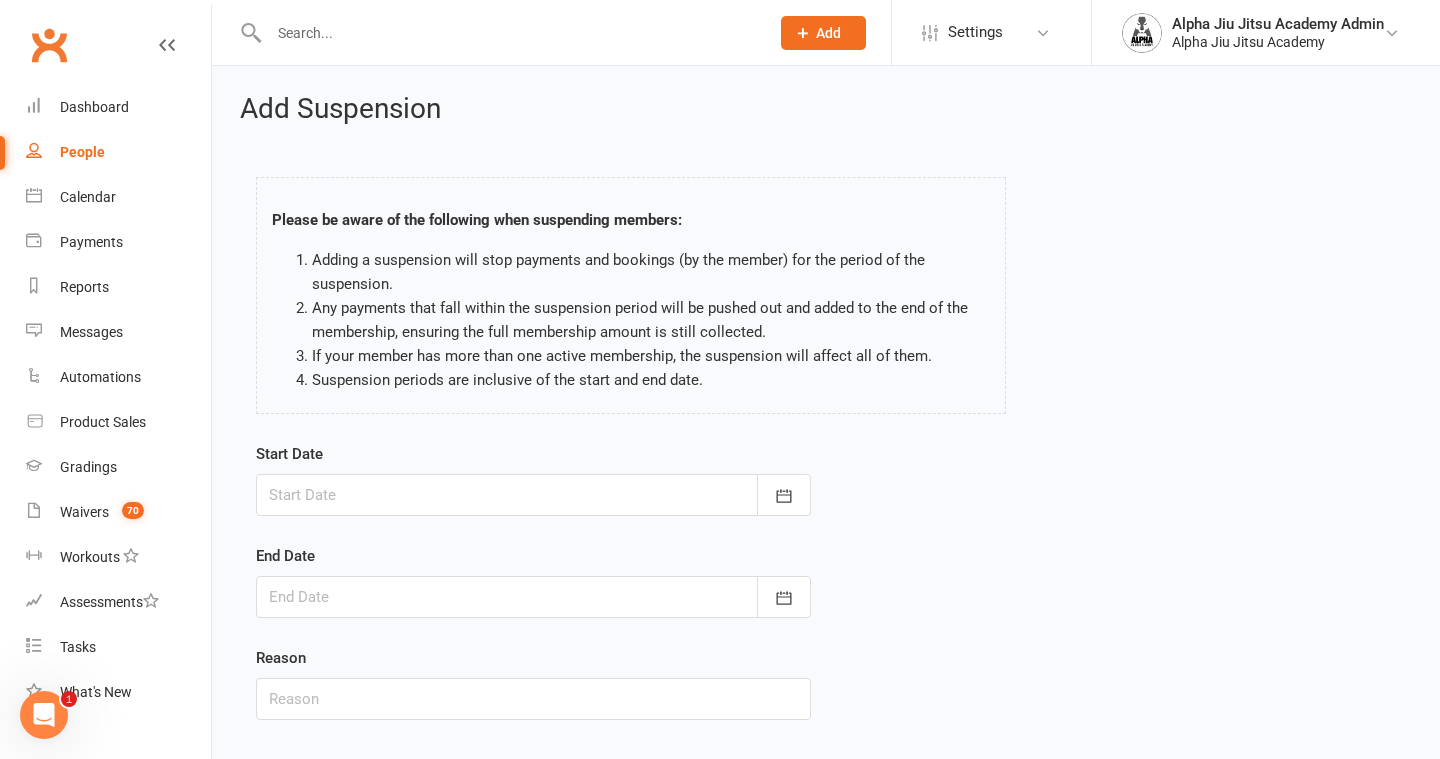 click at bounding box center [533, 495] 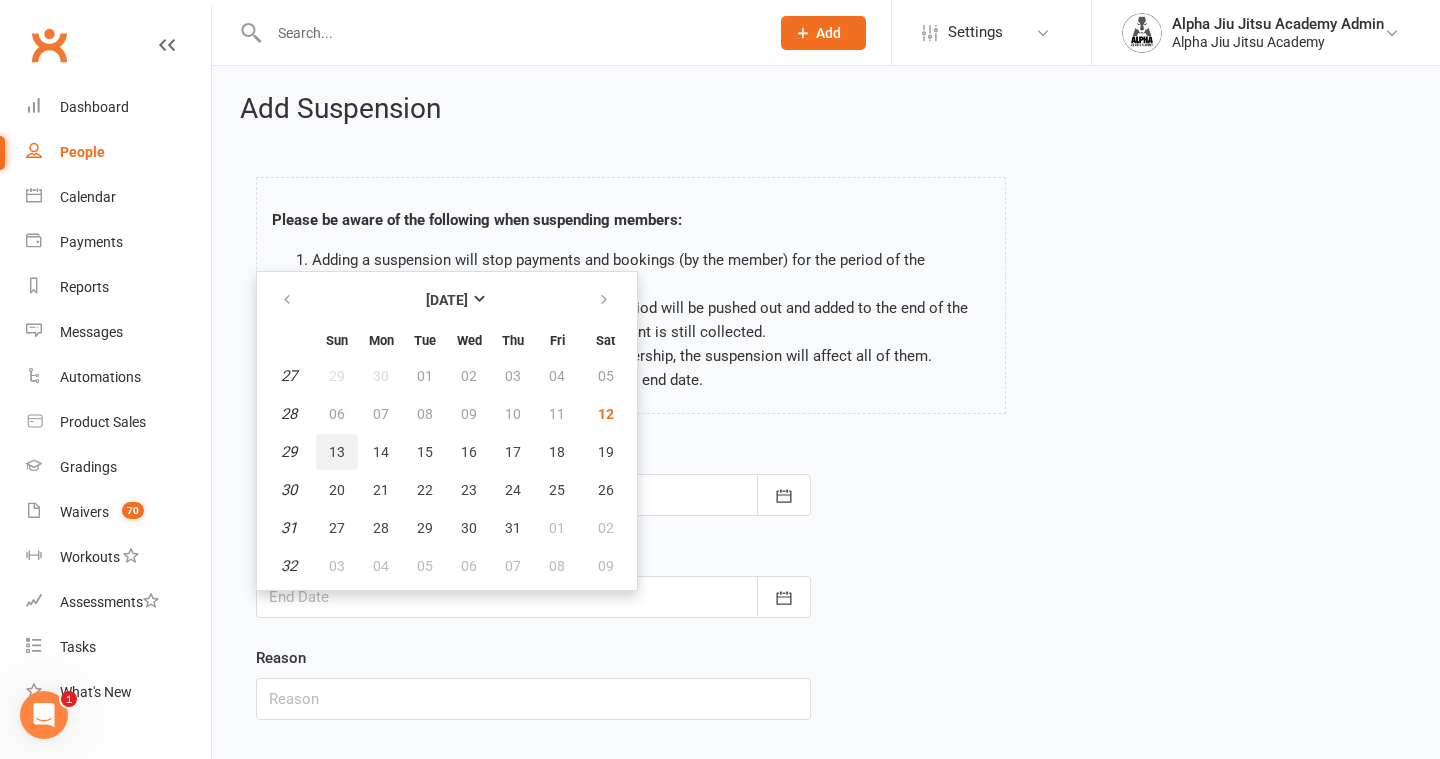 click on "13" at bounding box center (337, 452) 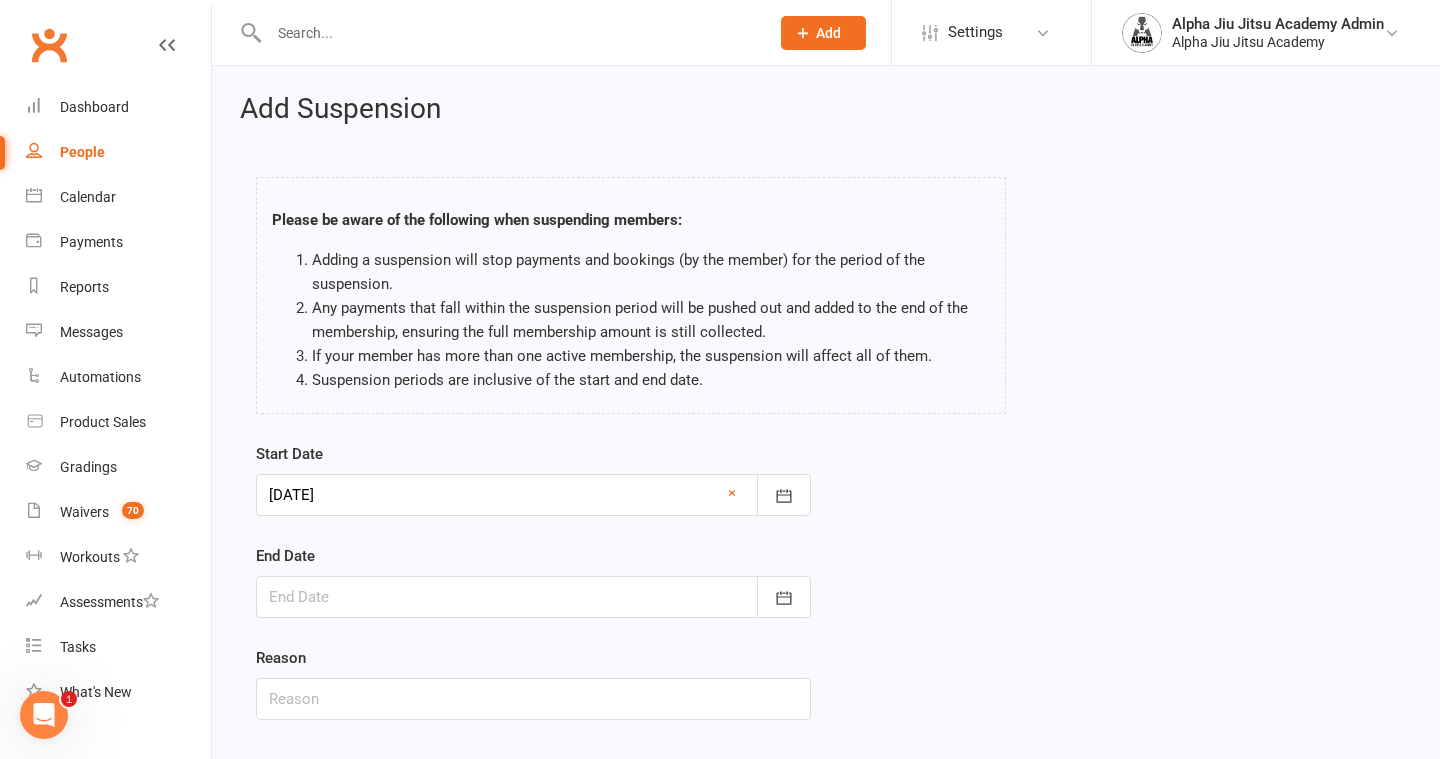 click at bounding box center [533, 597] 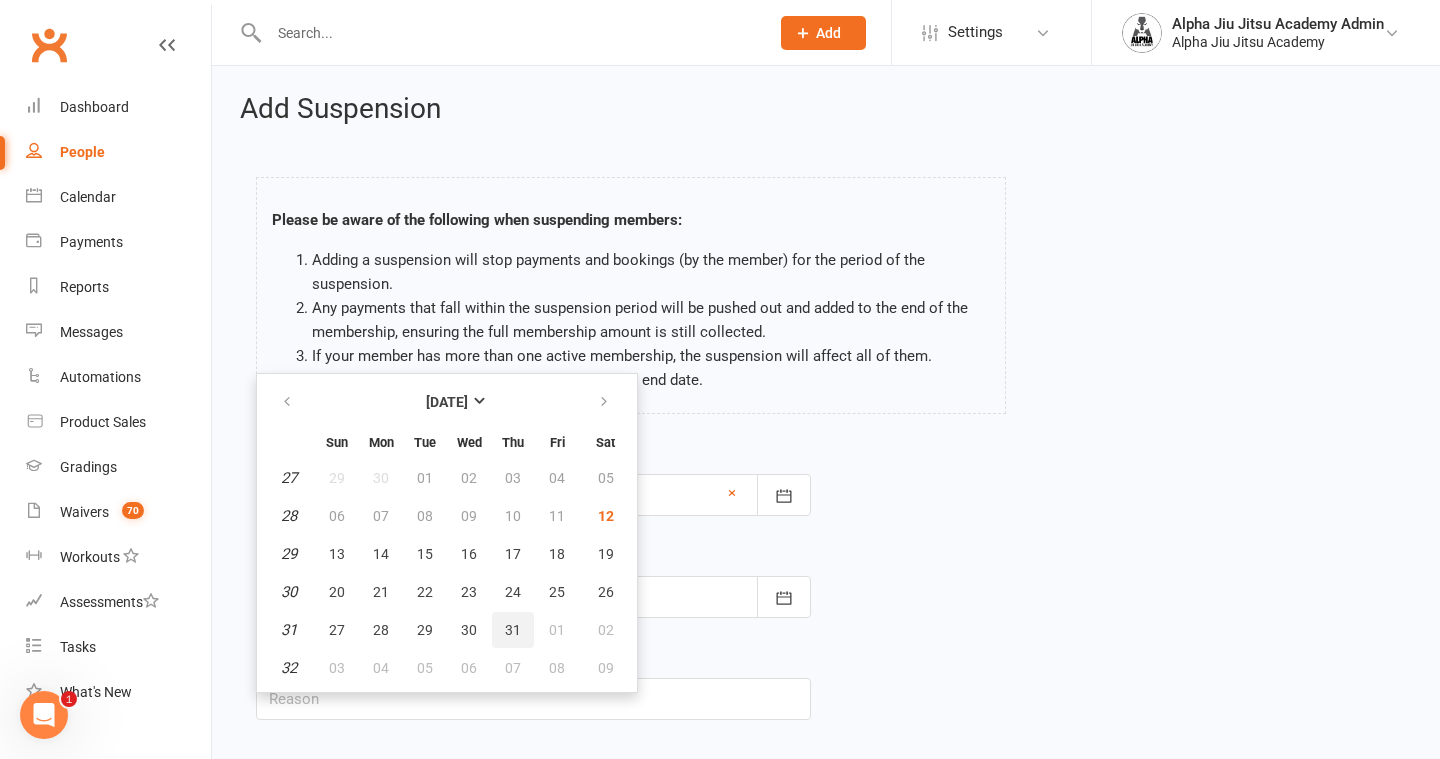 click on "31" at bounding box center [513, 630] 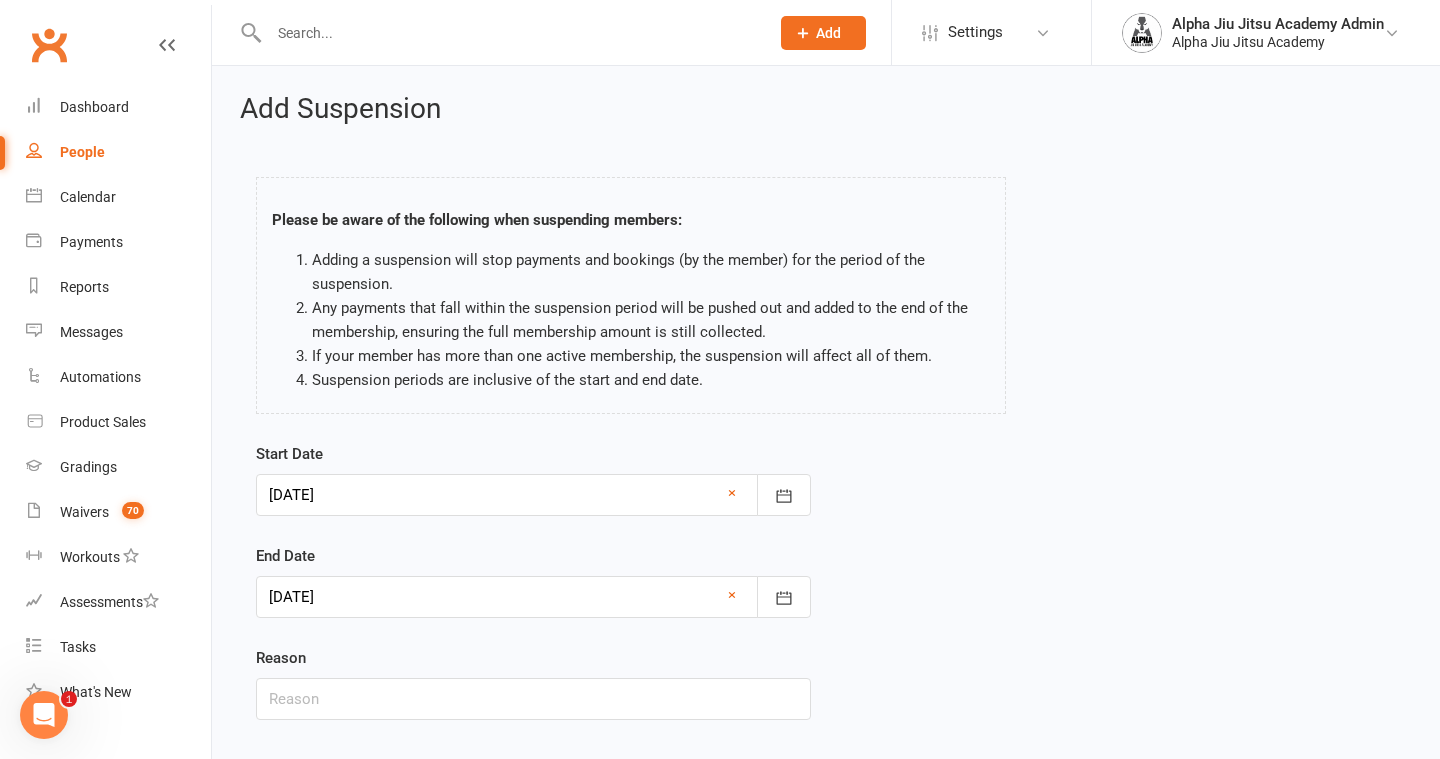 scroll, scrollTop: 120, scrollLeft: 0, axis: vertical 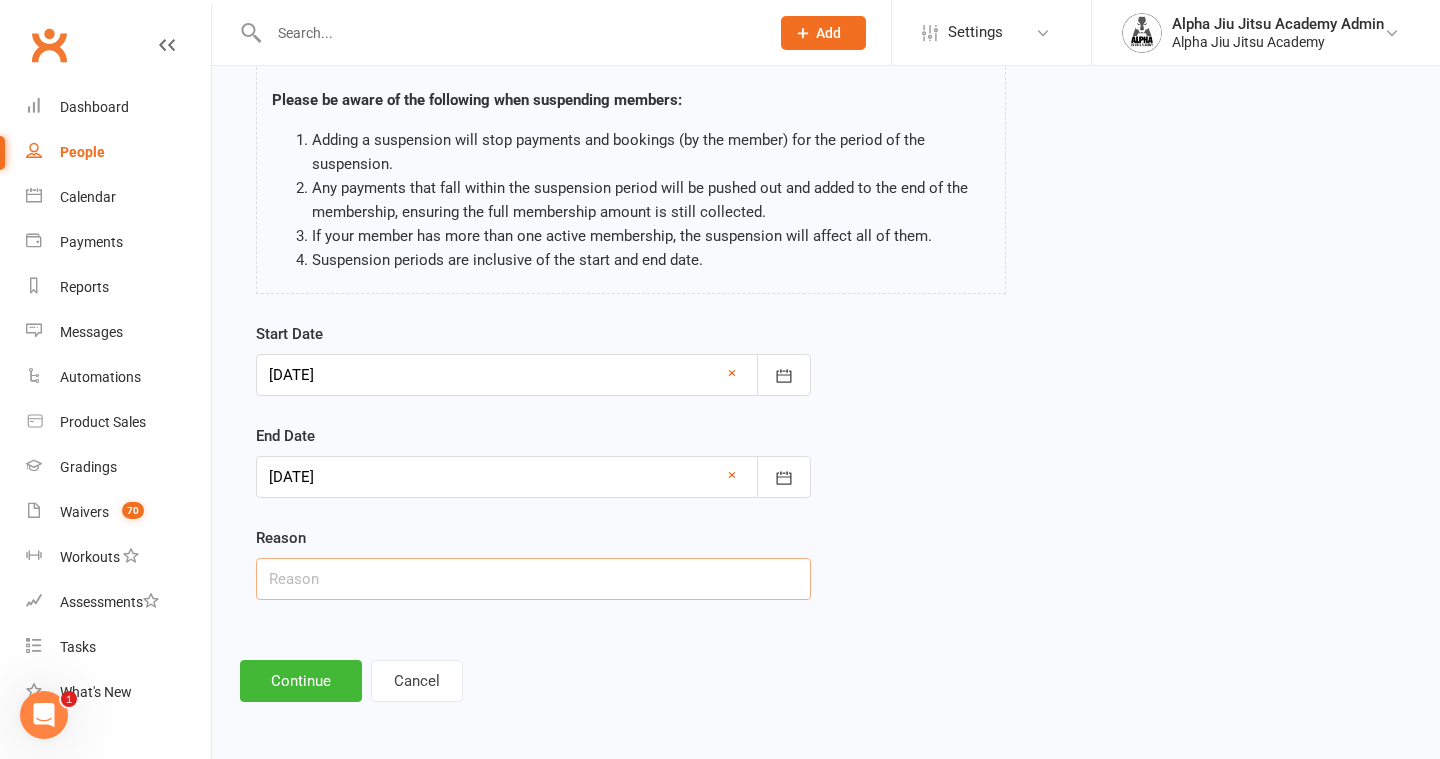 click at bounding box center [533, 579] 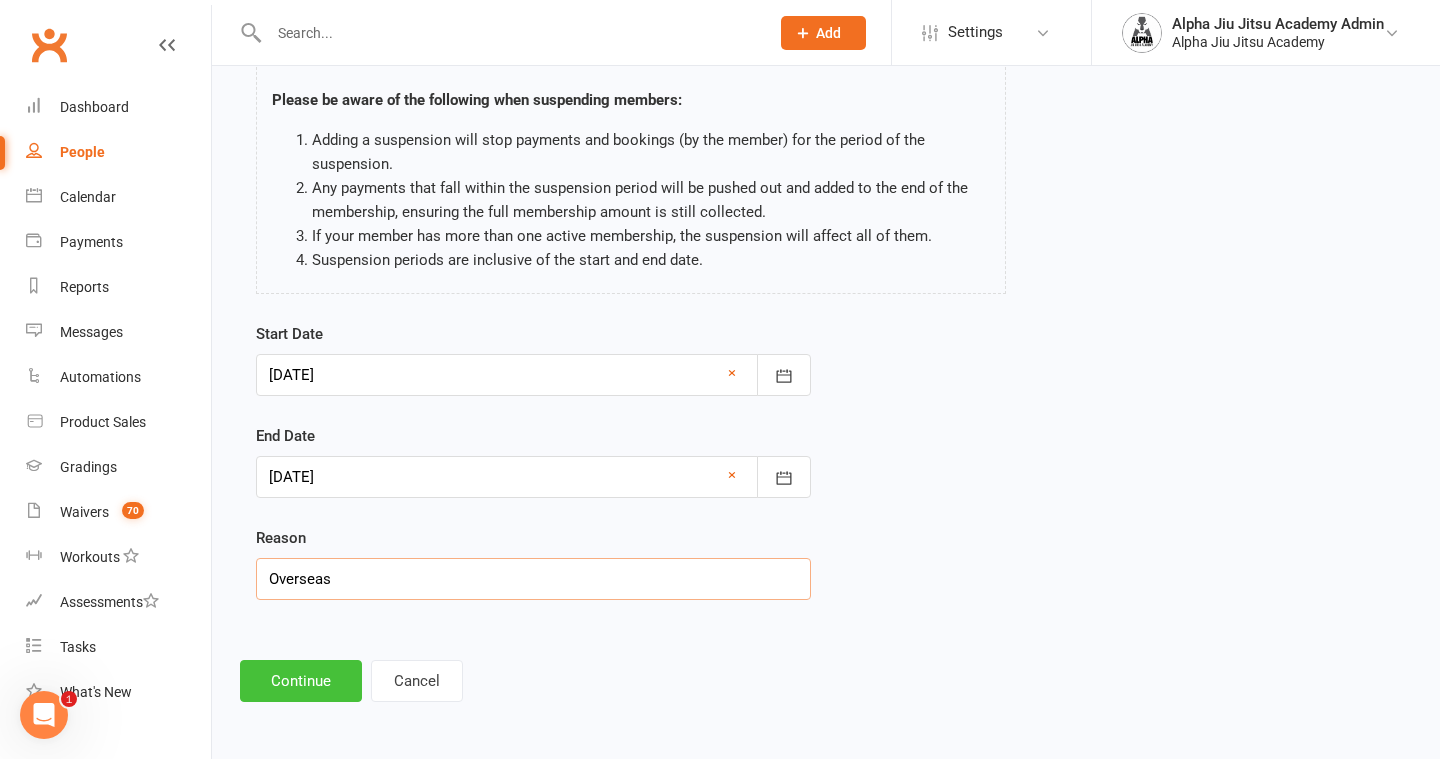 type on "Overseas" 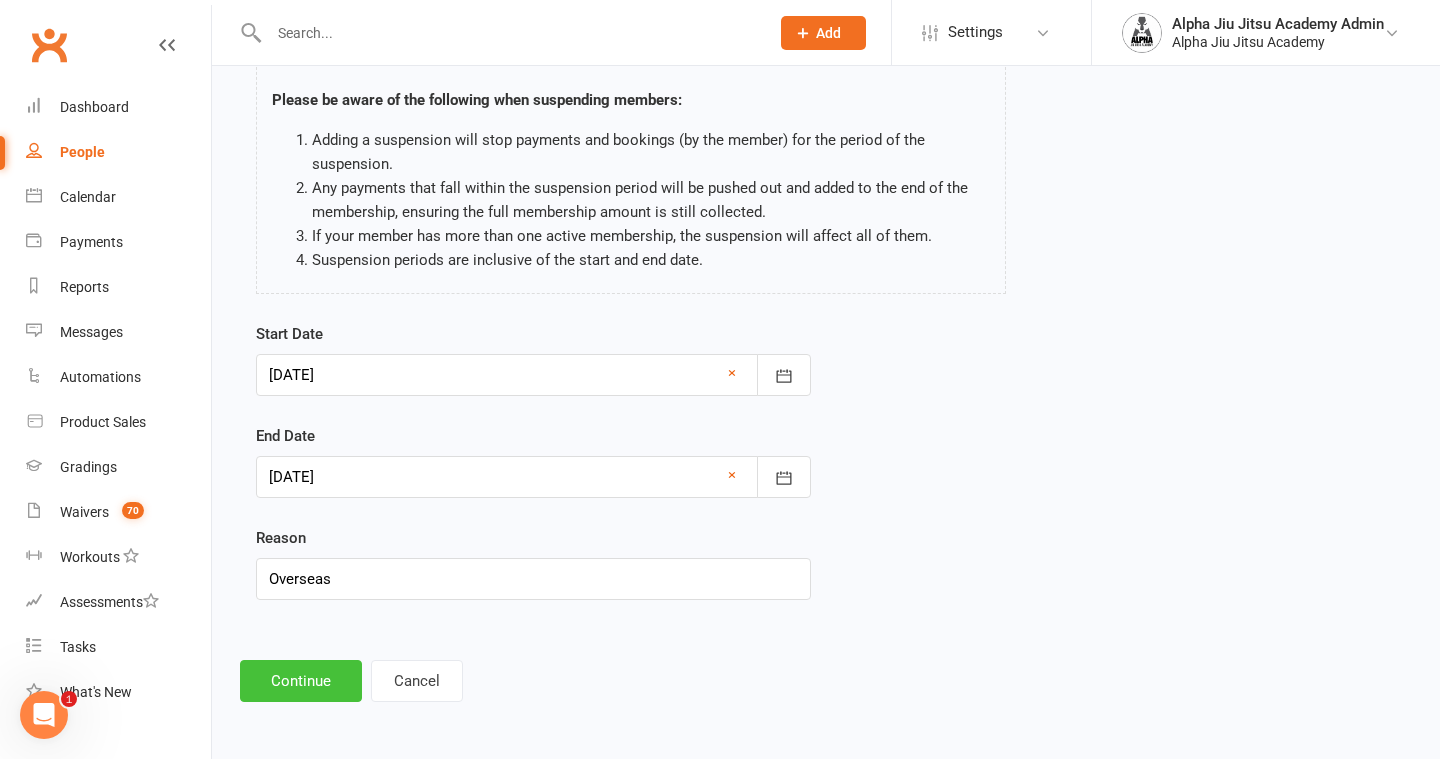 click on "Continue" at bounding box center (301, 681) 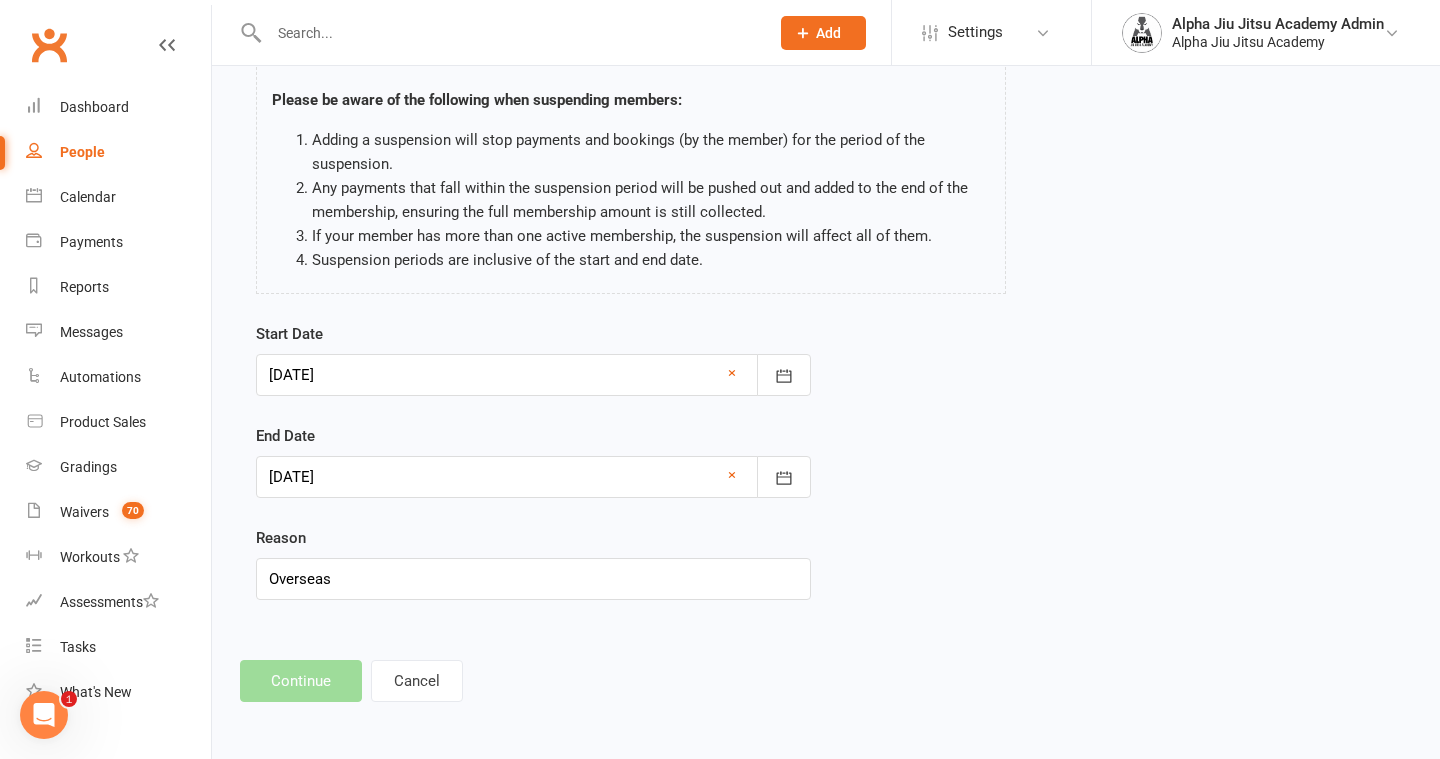 scroll, scrollTop: 0, scrollLeft: 0, axis: both 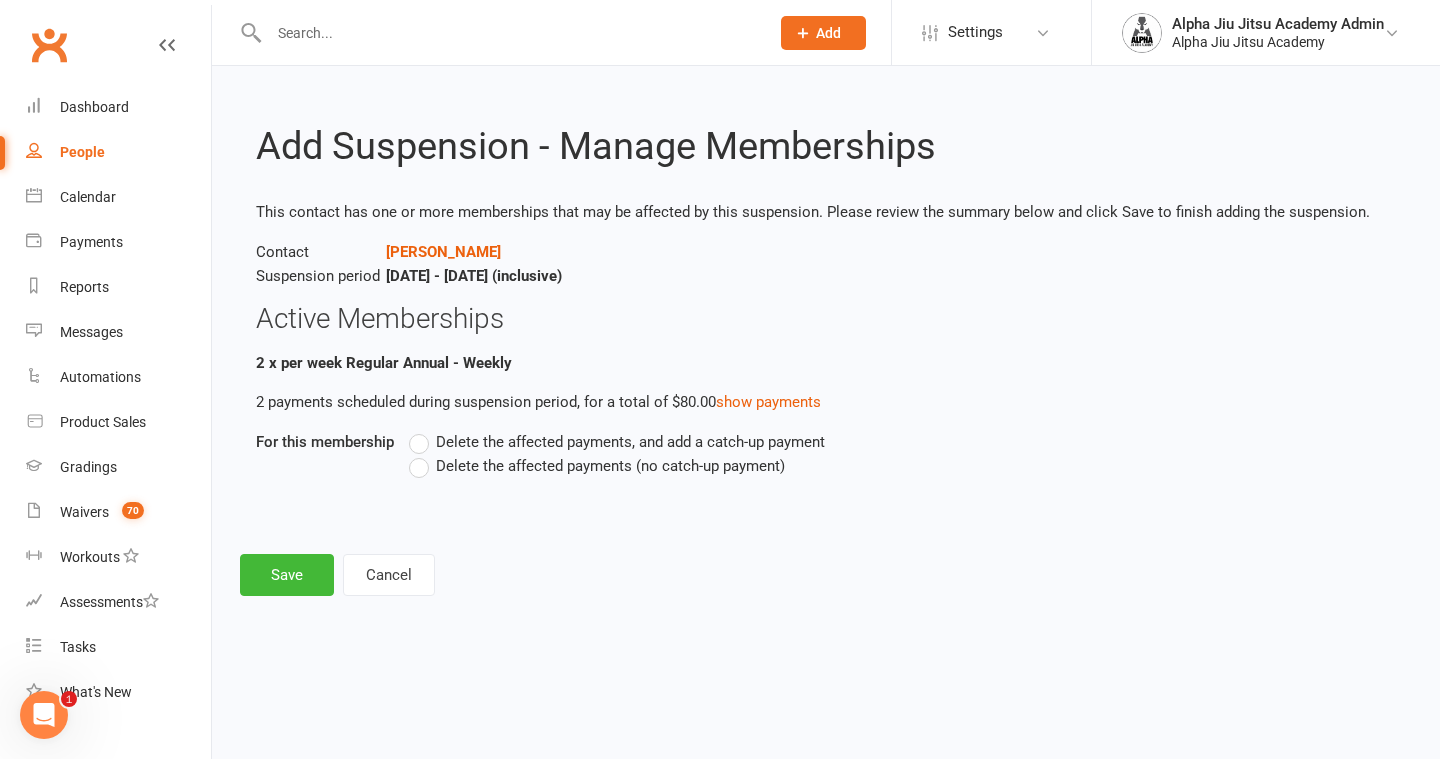 click on "Delete the affected payments (no catch-up payment)" at bounding box center [597, 466] 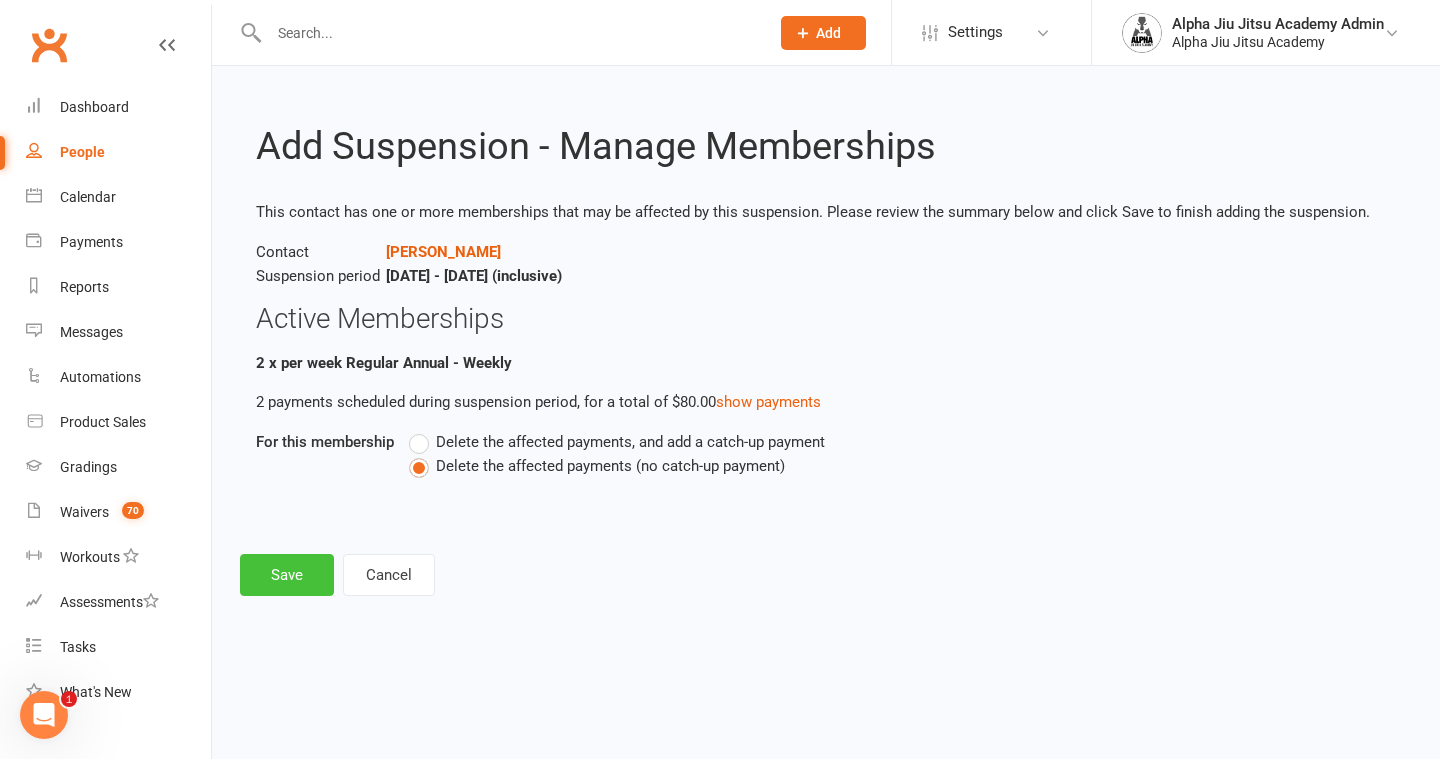 click on "Save" at bounding box center [287, 575] 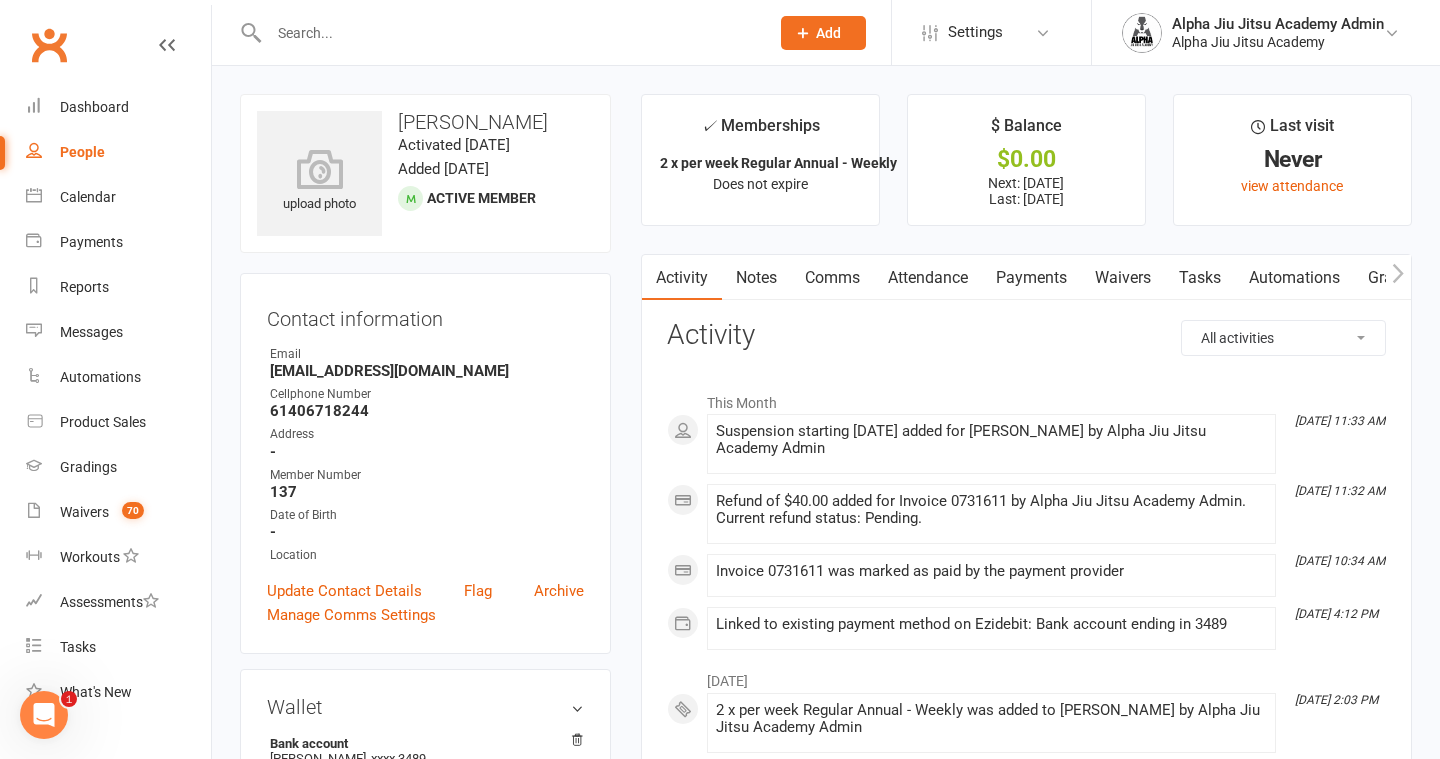 click on "People" at bounding box center [118, 152] 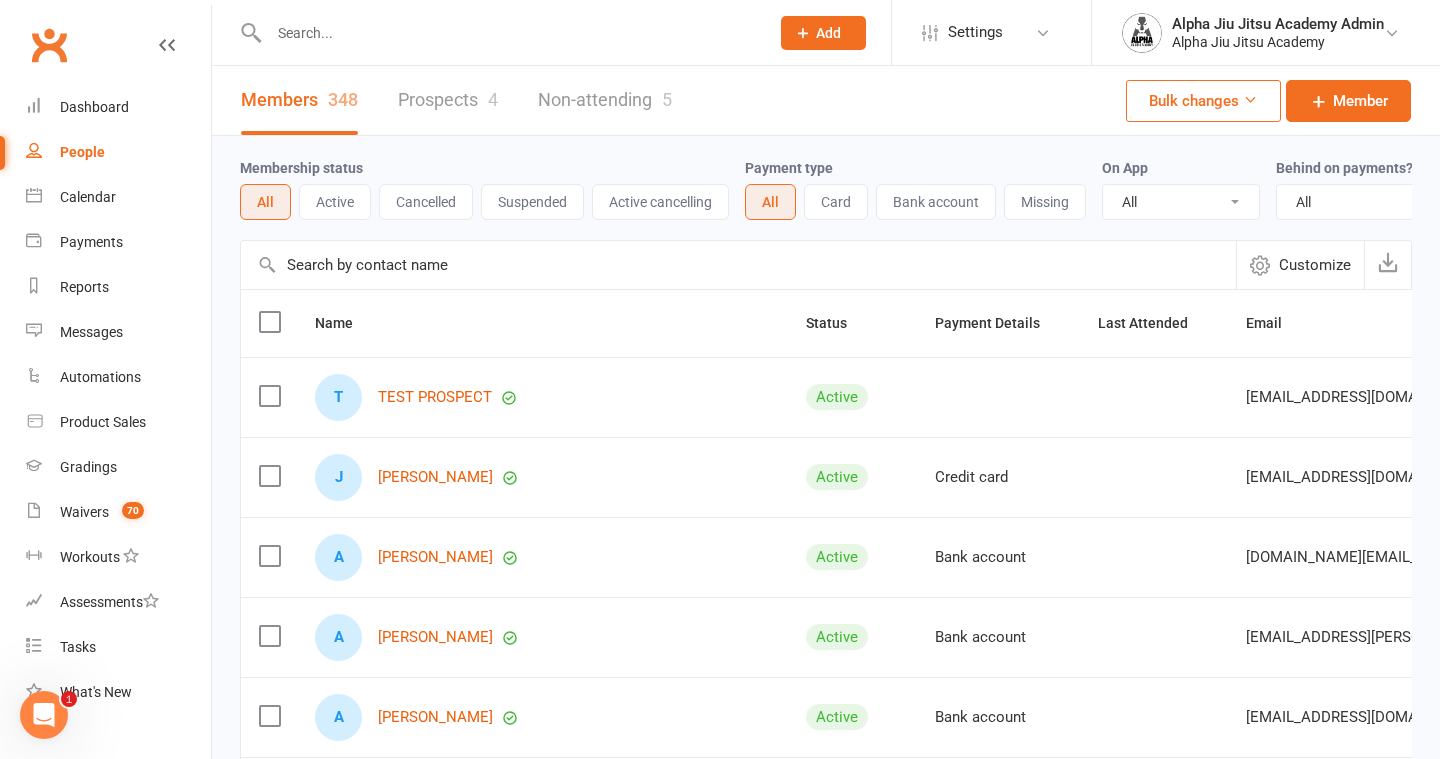 click at bounding box center (738, 265) 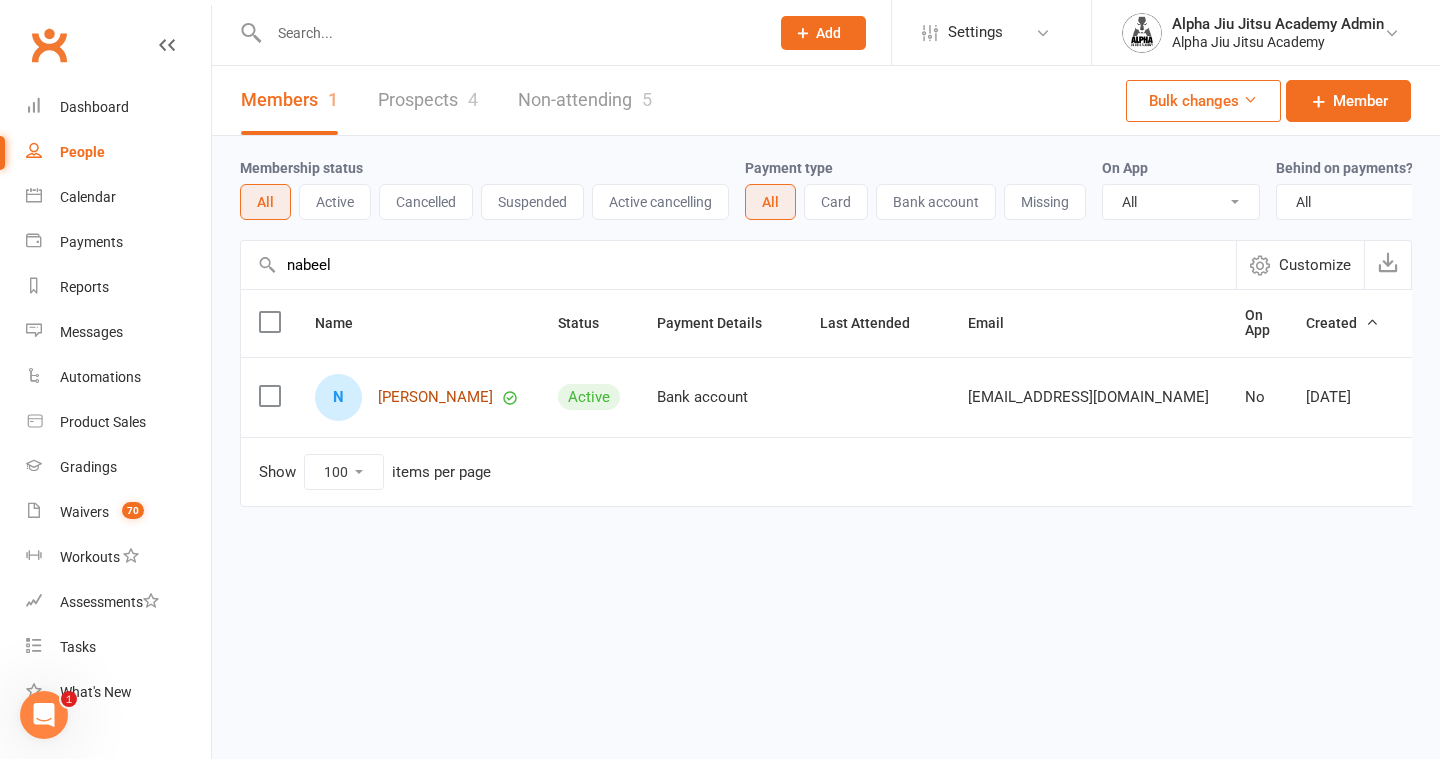 type on "nabeel" 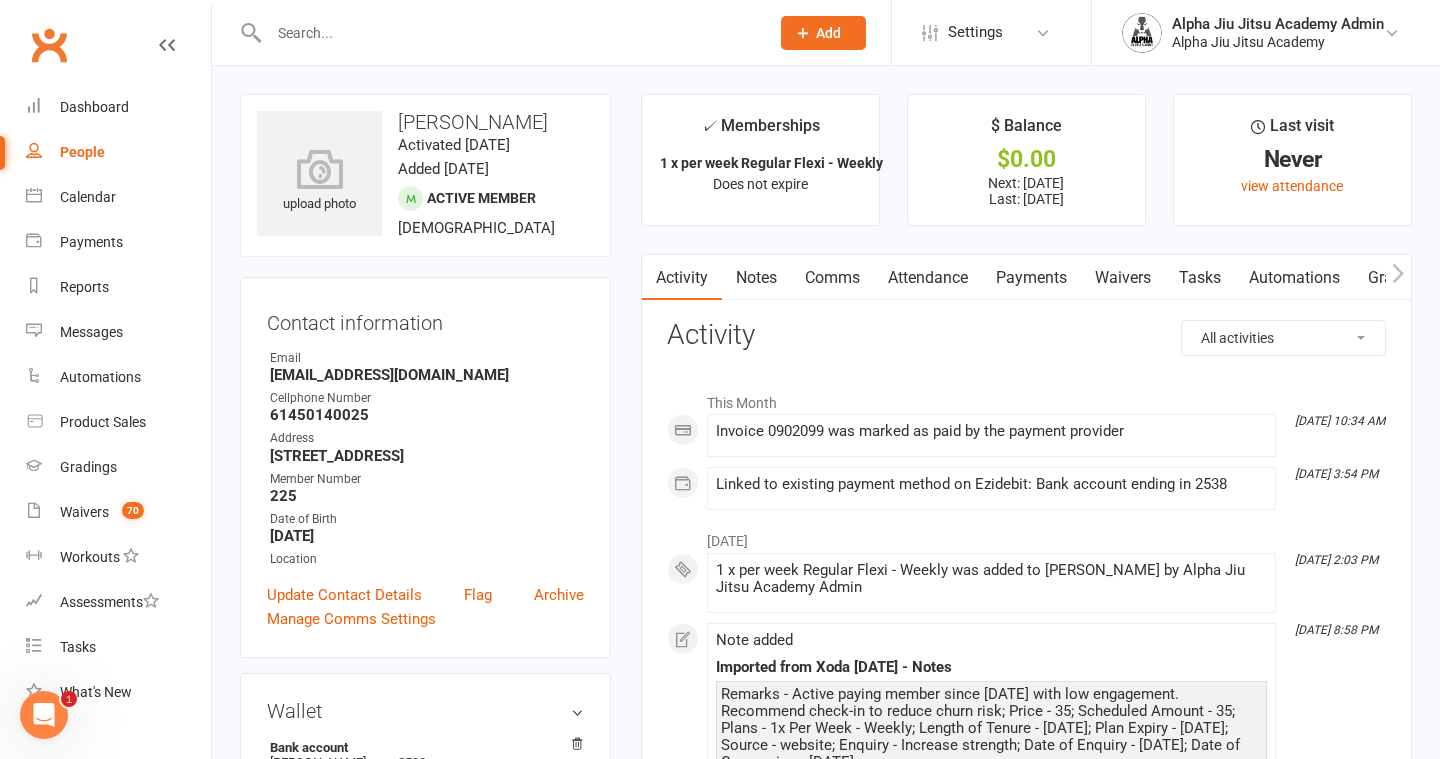 click on "Payments" at bounding box center (1031, 278) 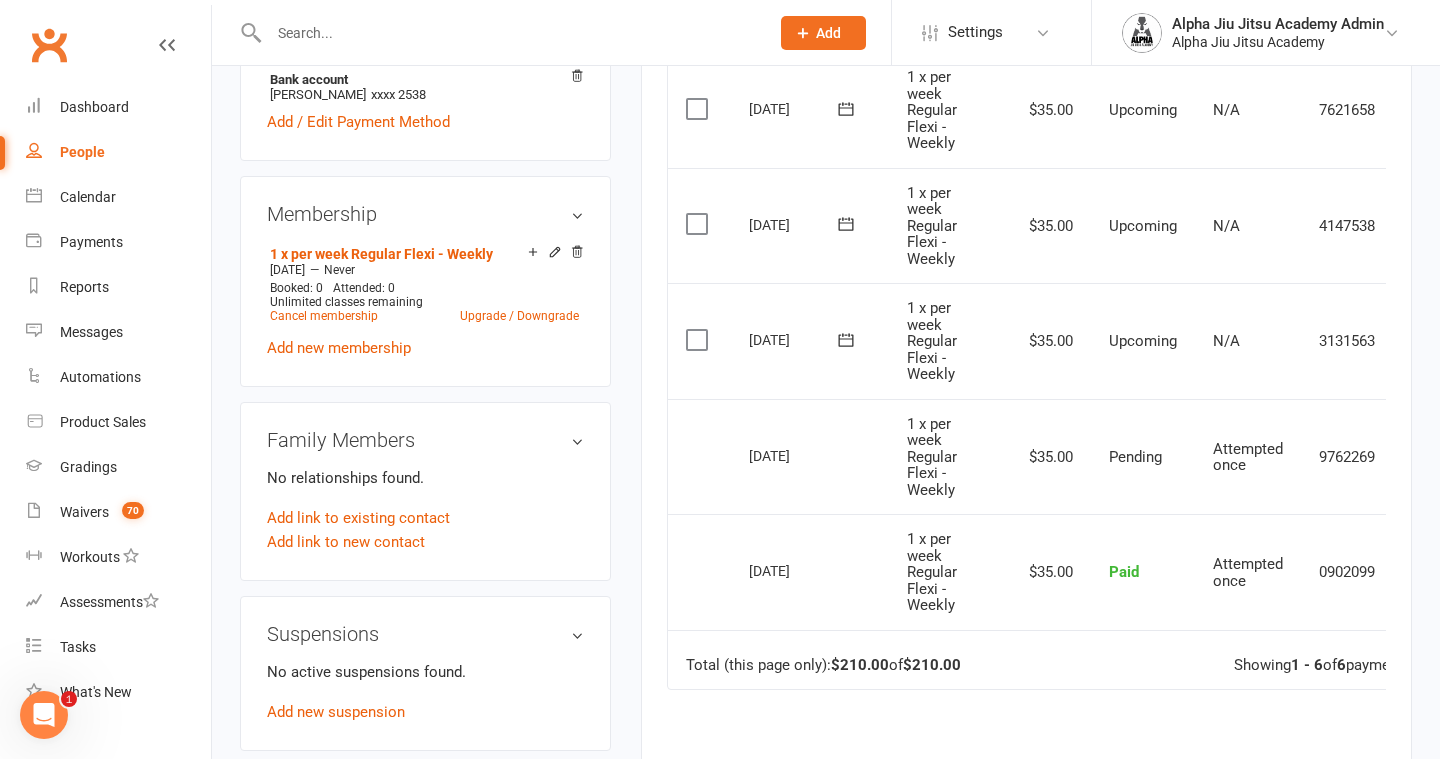 scroll, scrollTop: 662, scrollLeft: 0, axis: vertical 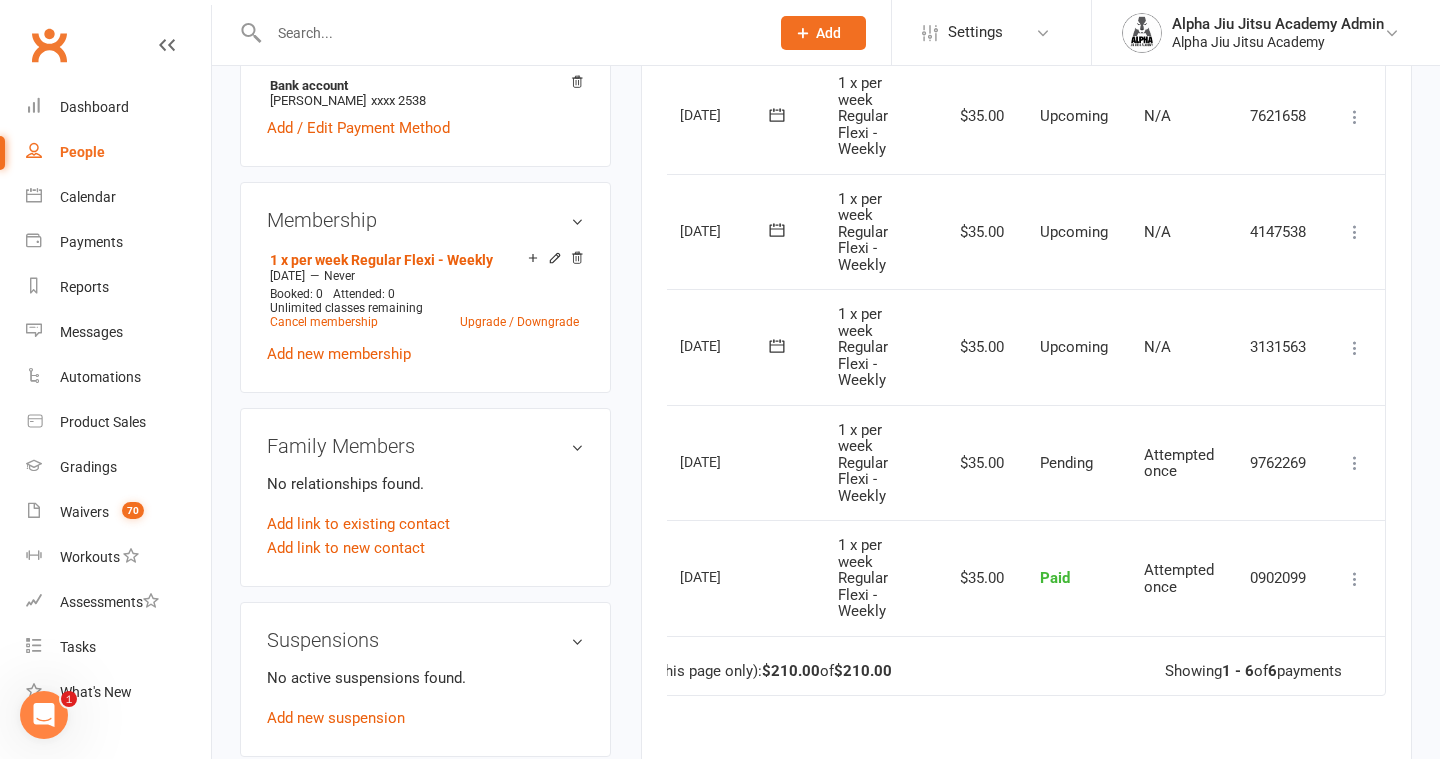 click at bounding box center [1355, 463] 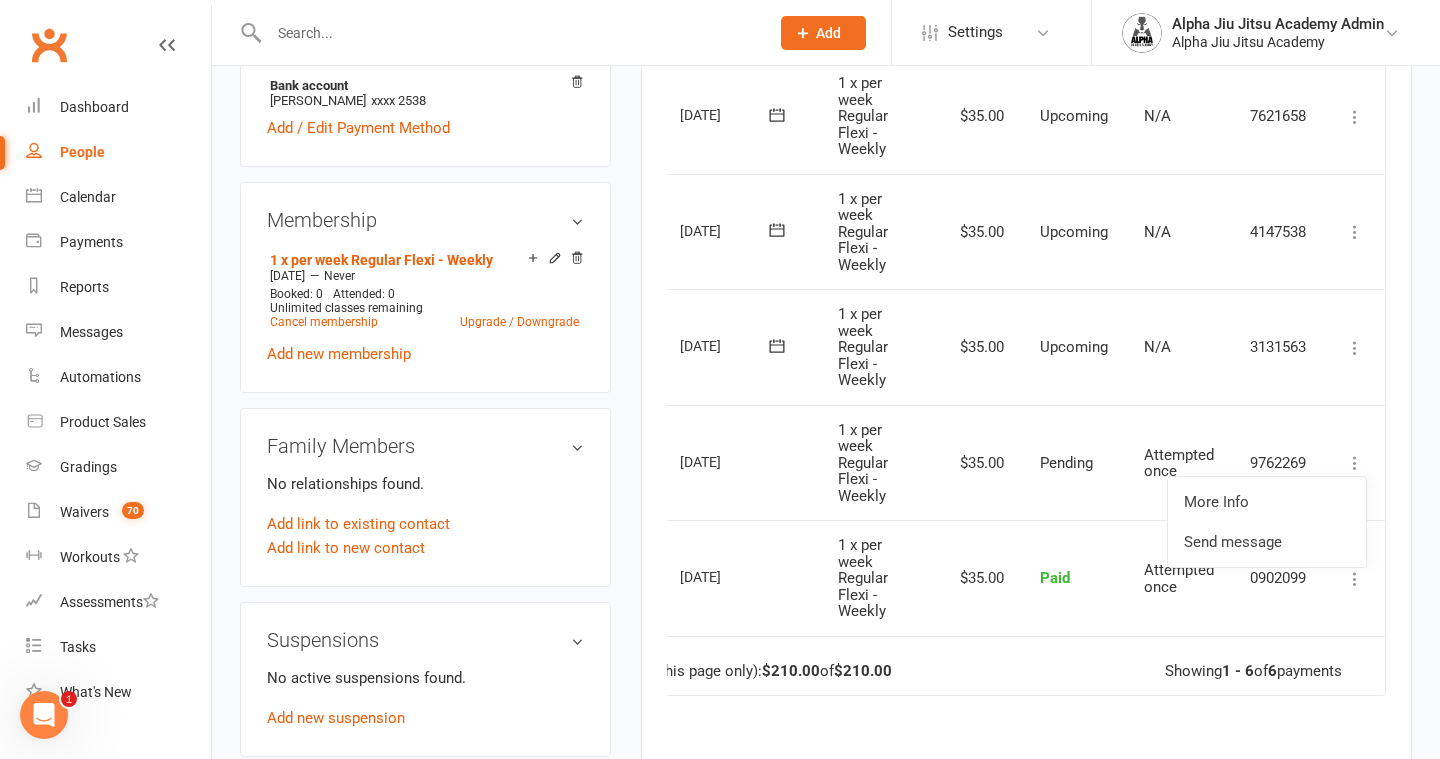 click at bounding box center (1355, 463) 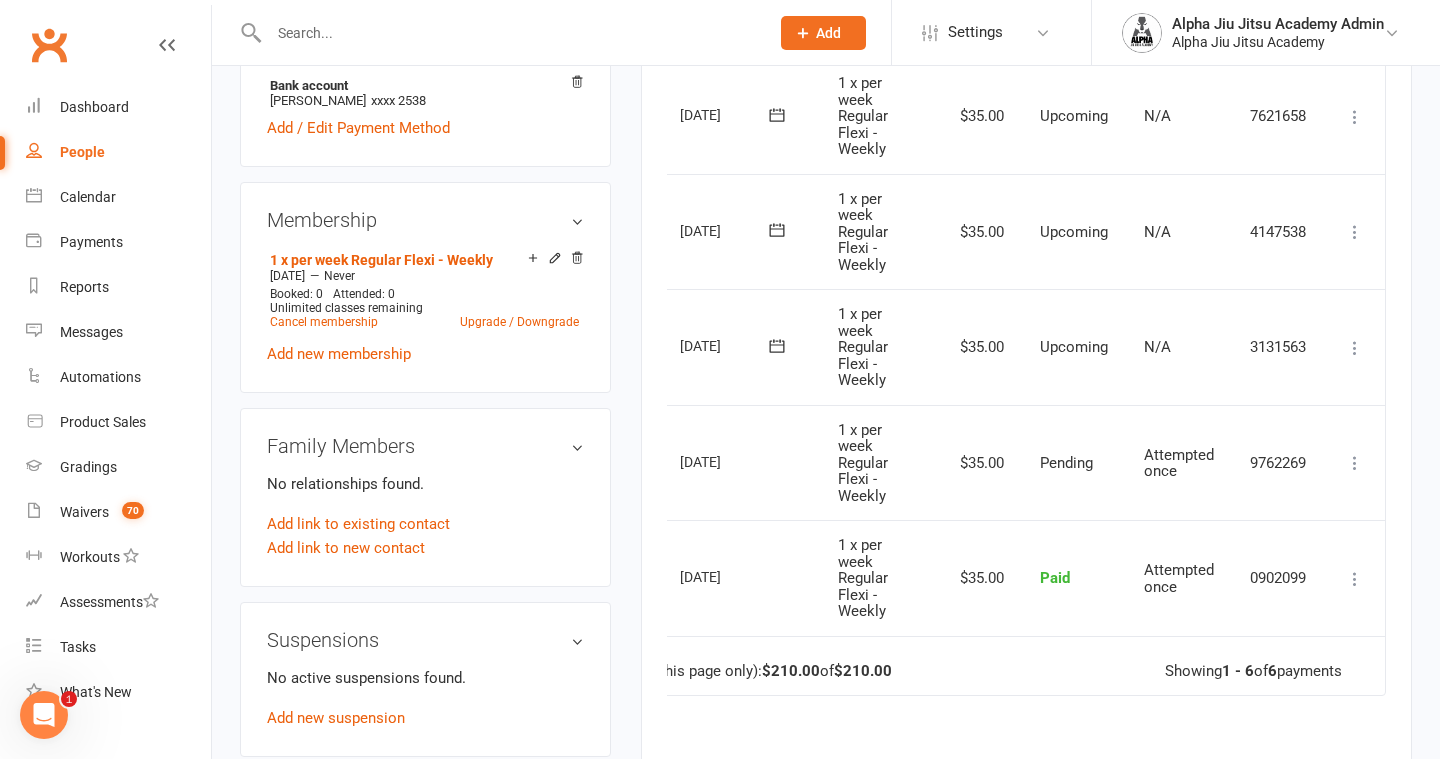 scroll, scrollTop: 0, scrollLeft: 0, axis: both 